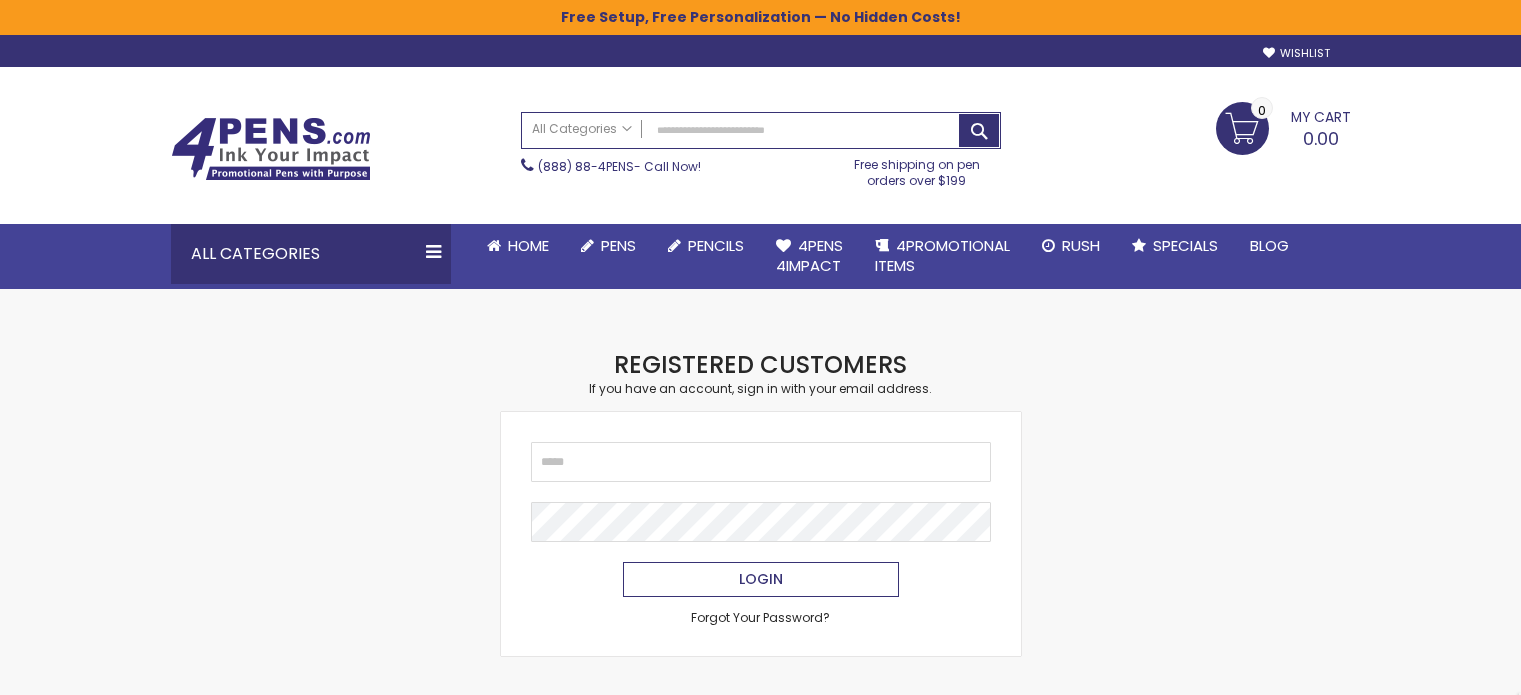 scroll, scrollTop: 0, scrollLeft: 0, axis: both 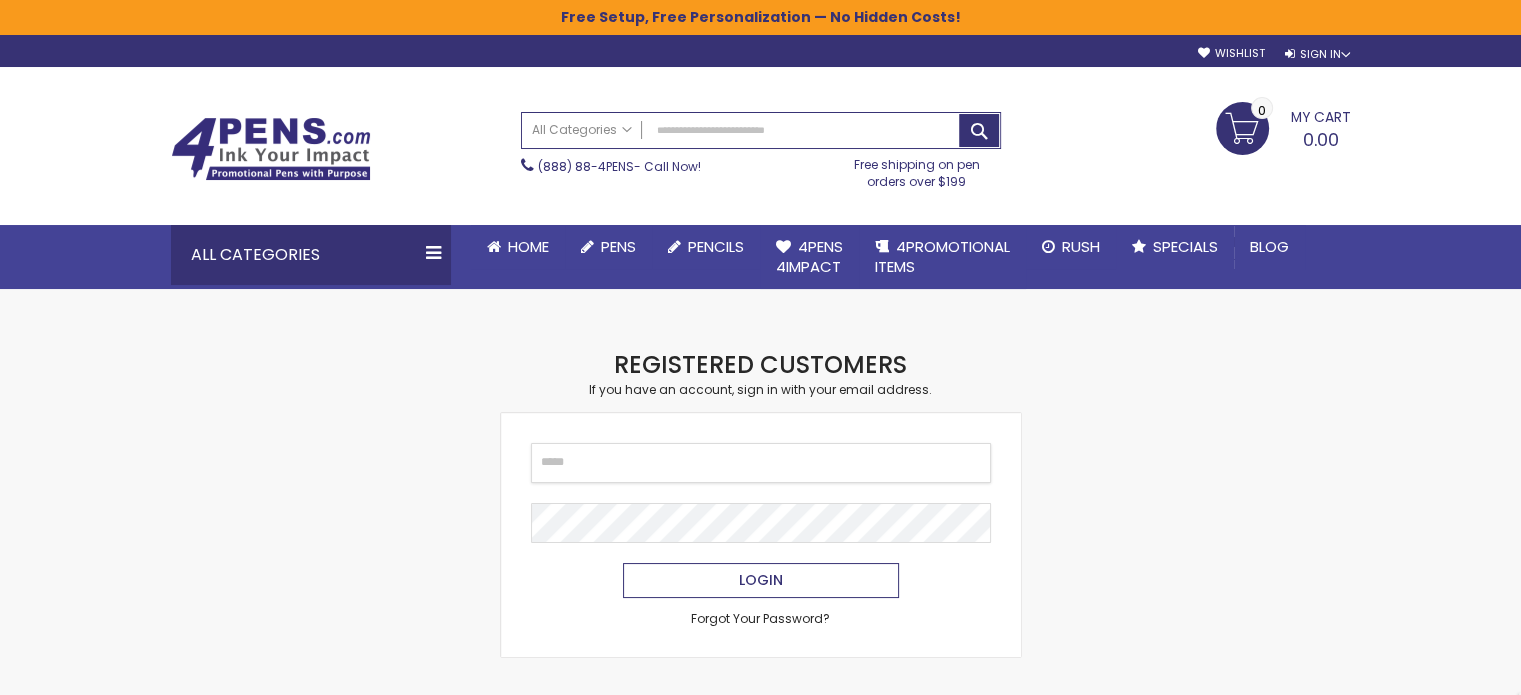 type on "**********" 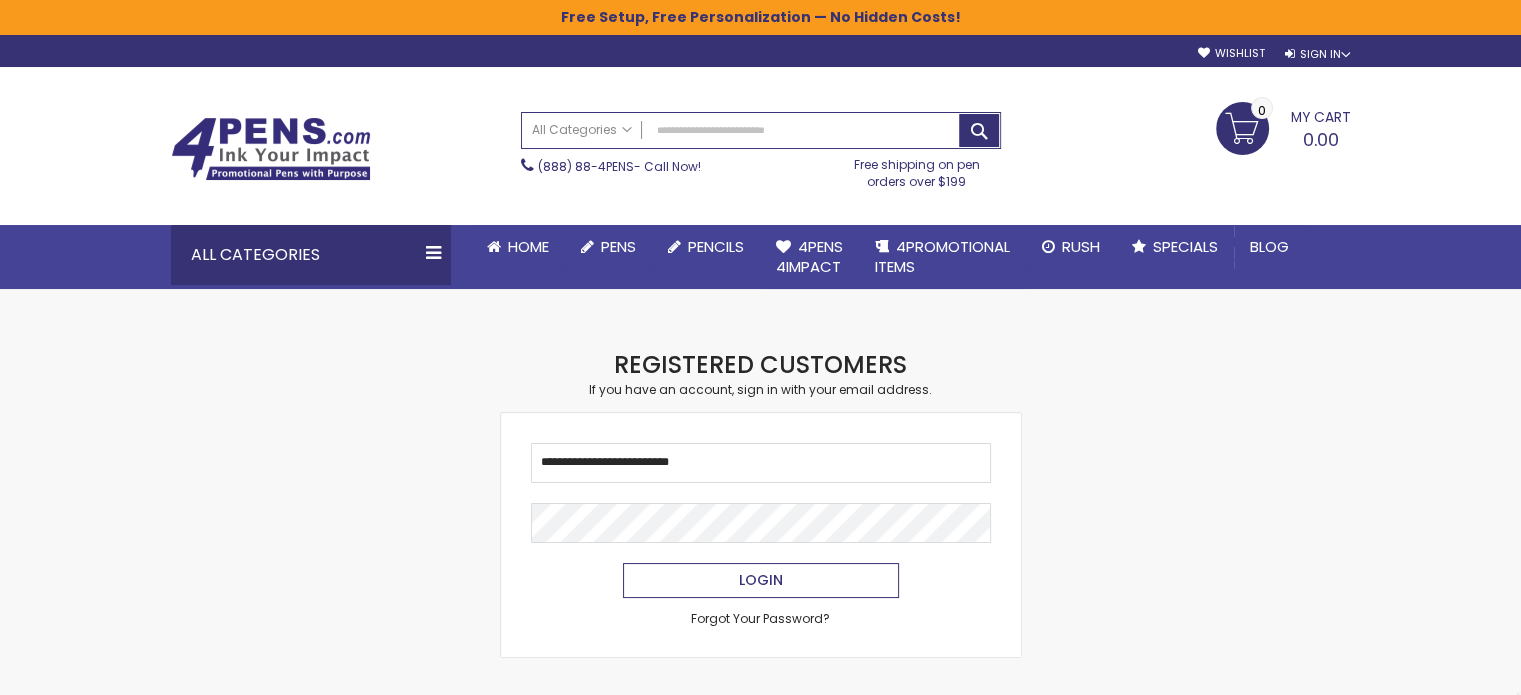 click on "Login" at bounding box center (761, 580) 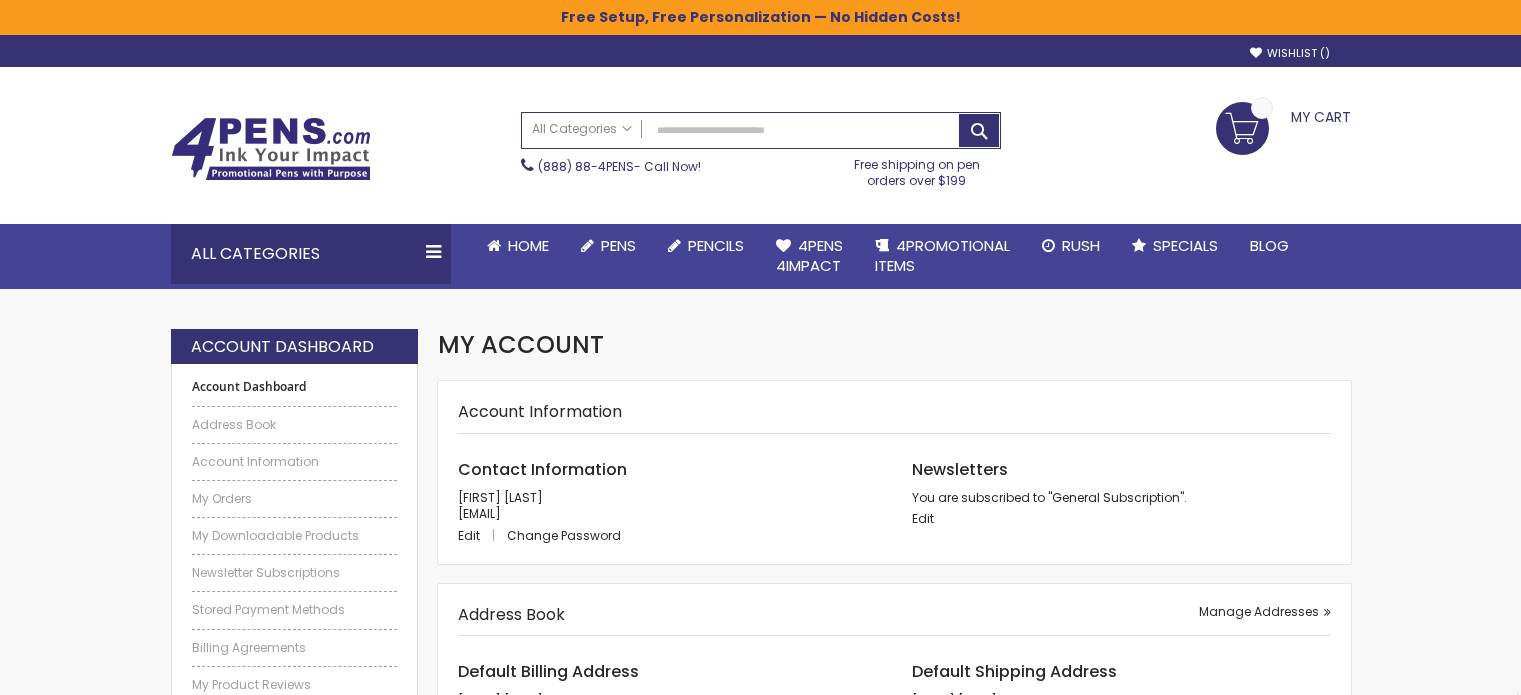 scroll, scrollTop: 0, scrollLeft: 0, axis: both 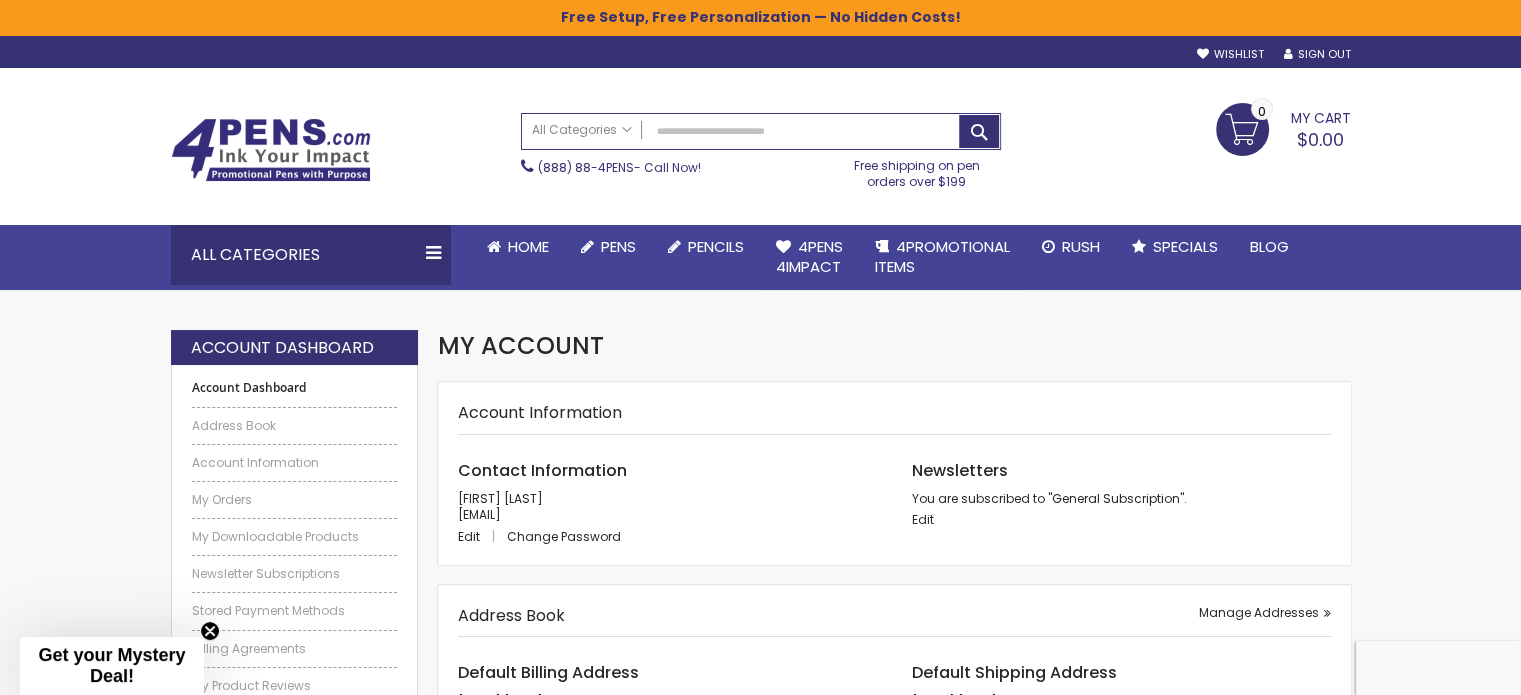 click on "Account Dashboard Address Book Account Information My Orders My Downloadable Products Newsletter Subscriptions Stored Payment Methods Billing Agreements My Product Reviews My Wish List" at bounding box center [295, 555] 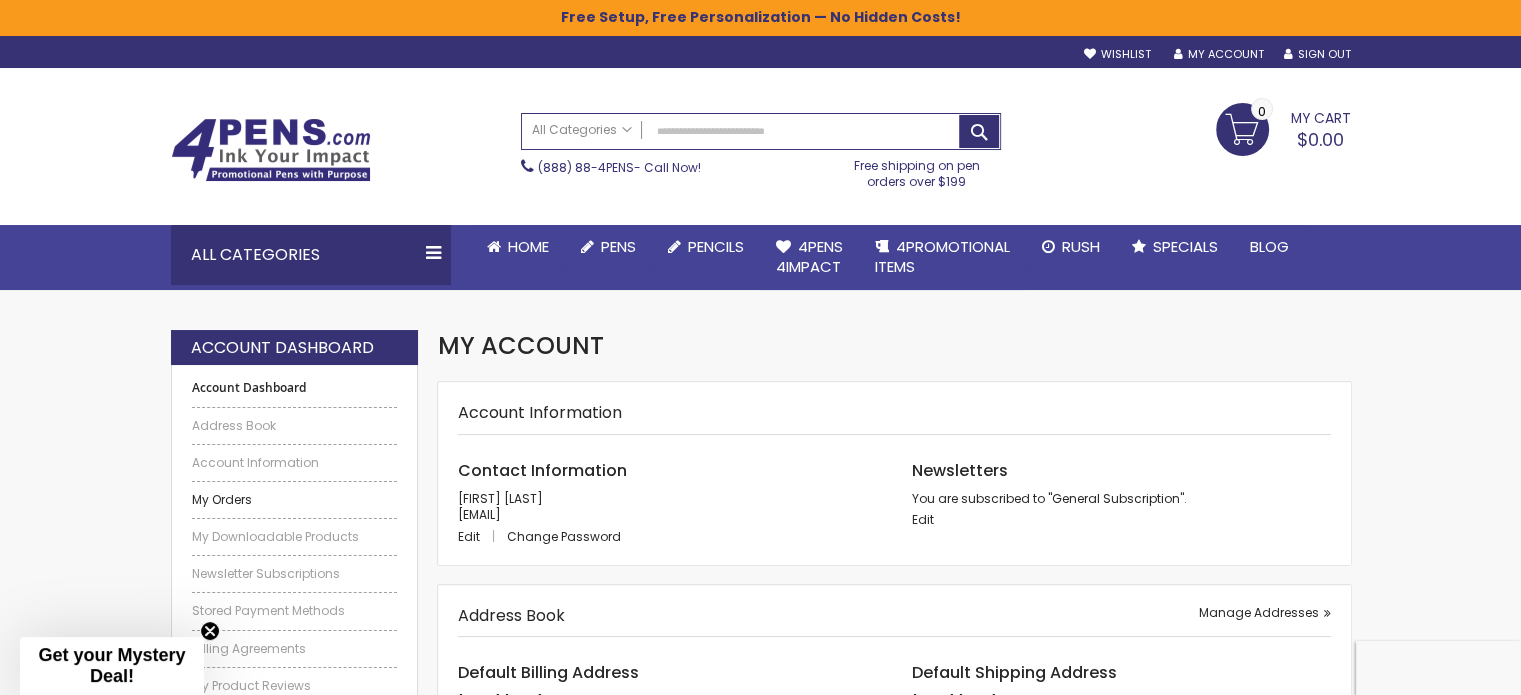 click on "My Orders" at bounding box center [295, 500] 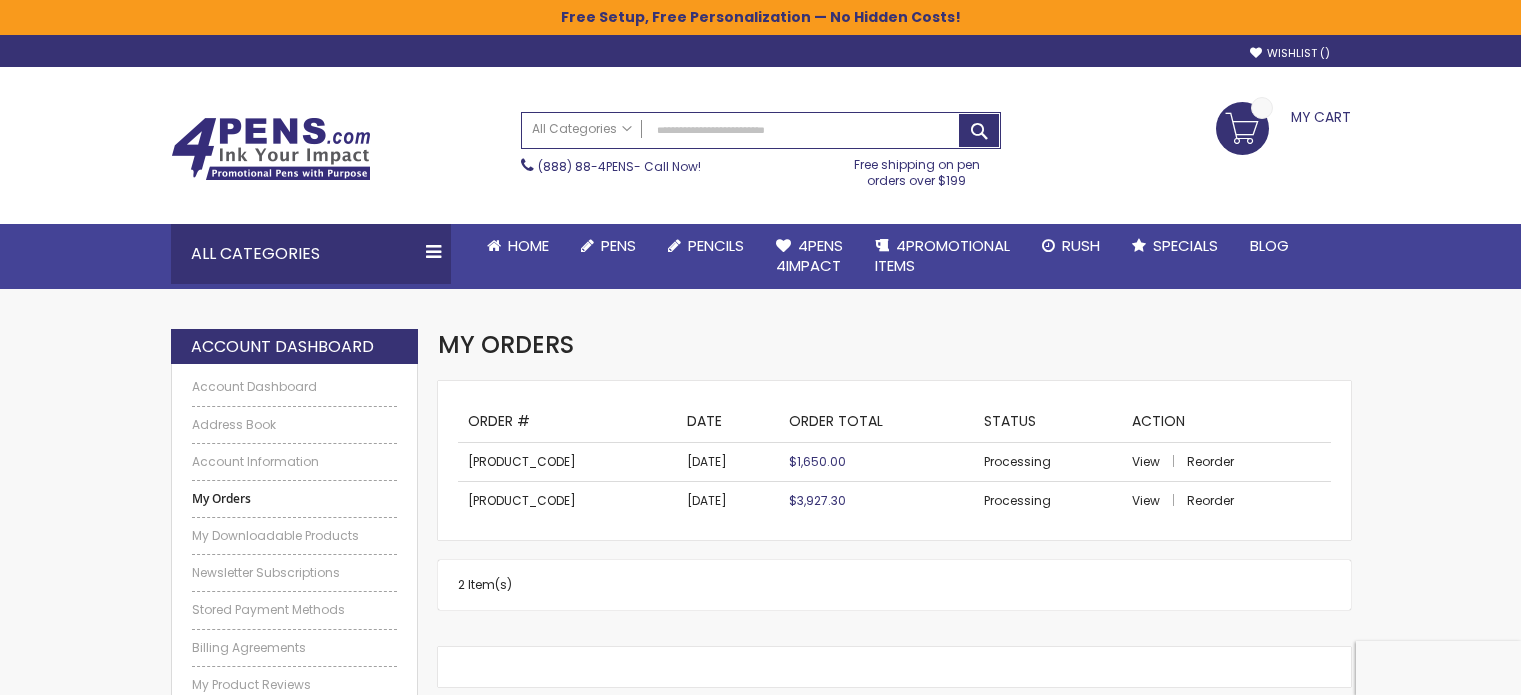 scroll, scrollTop: 0, scrollLeft: 0, axis: both 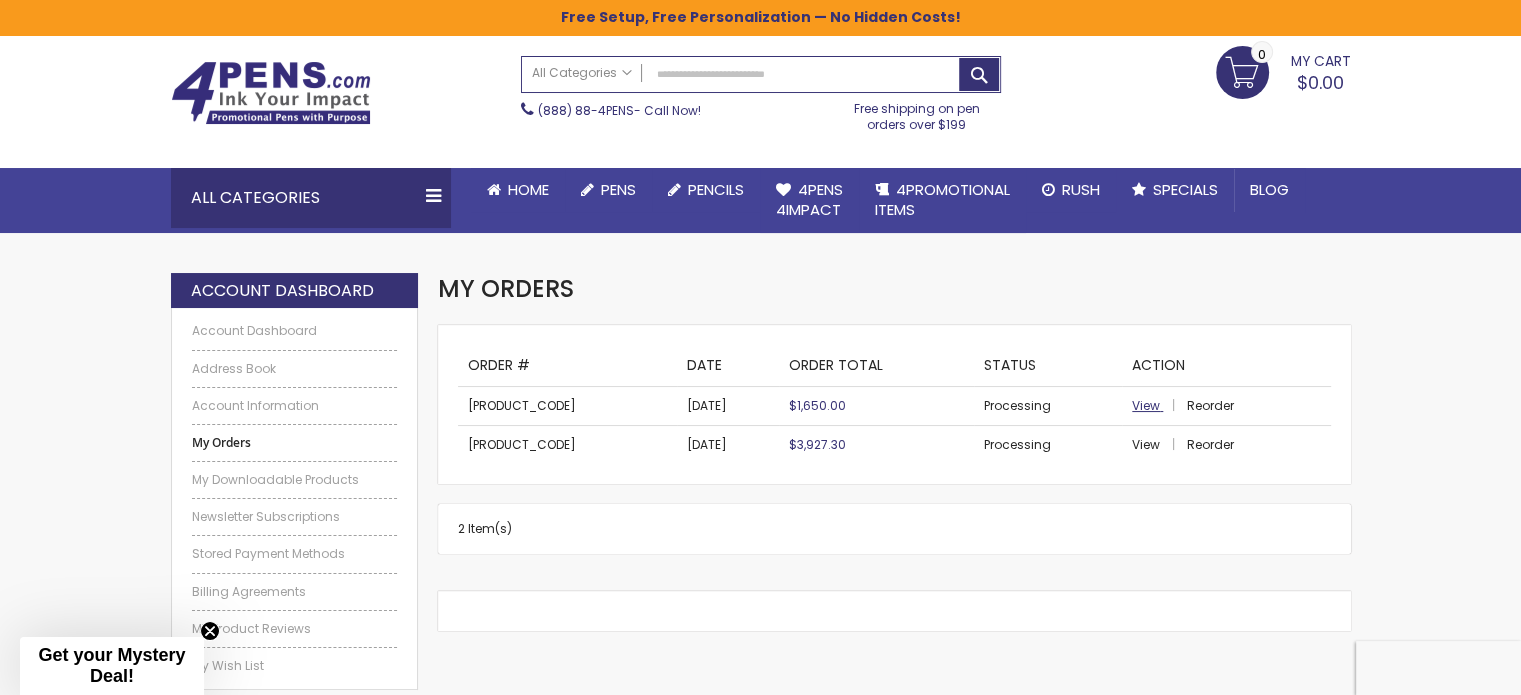 click on "View" at bounding box center (1146, 405) 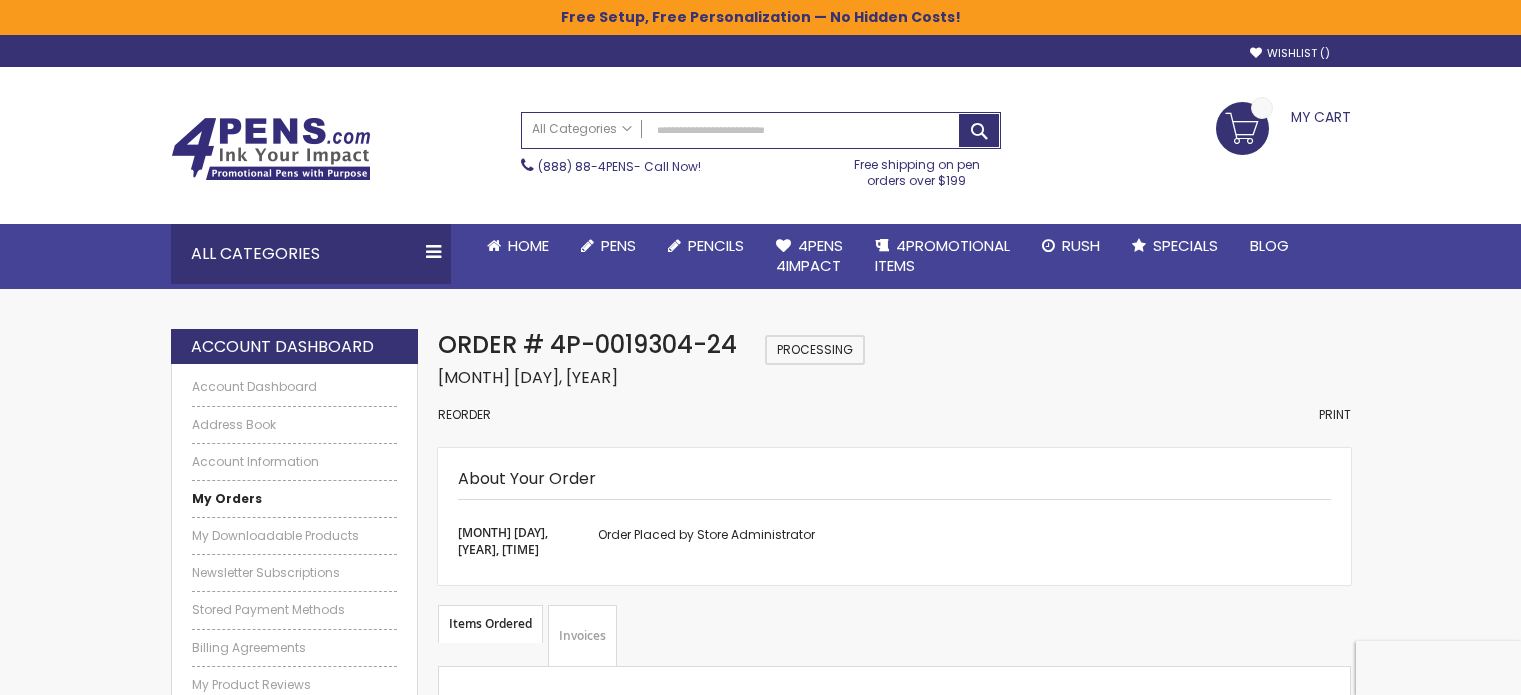 scroll, scrollTop: 0, scrollLeft: 0, axis: both 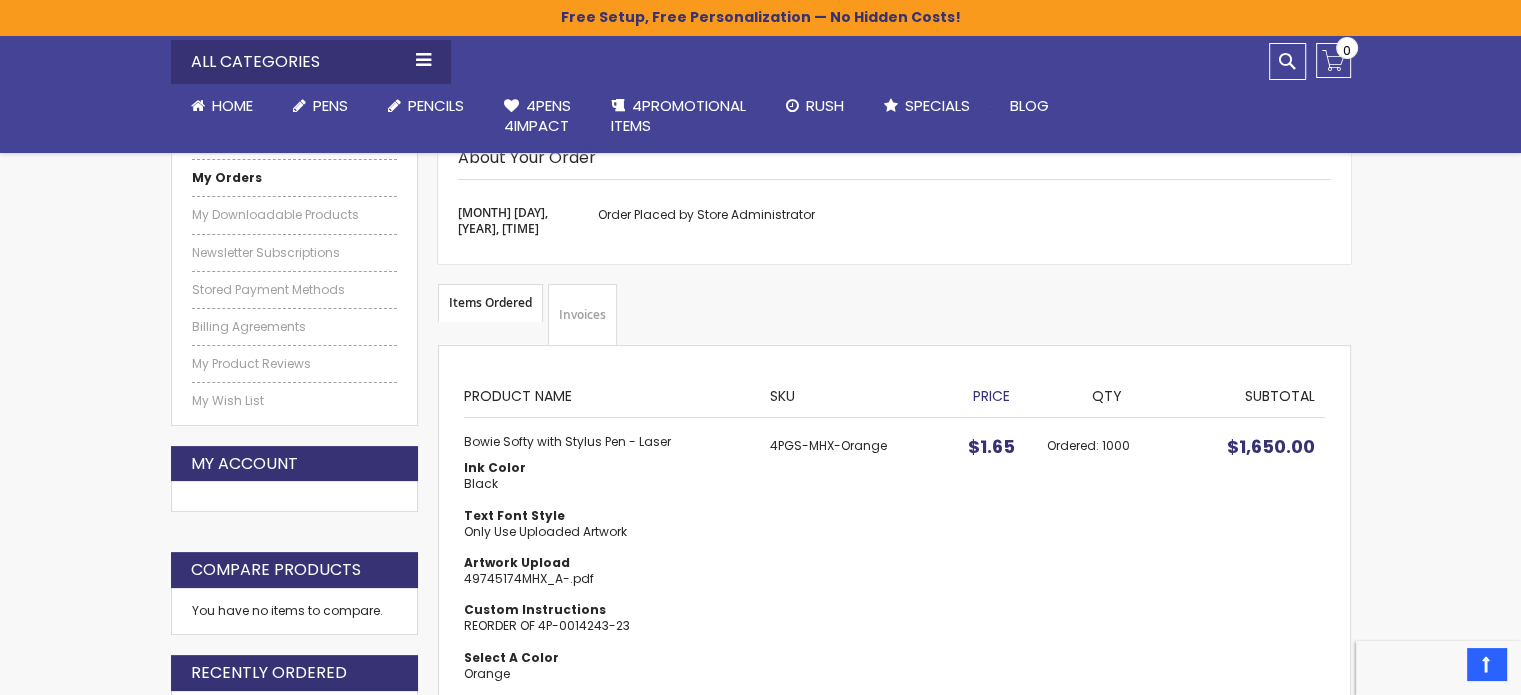 click on "Bowie Softy with Stylus Pen - Laser" at bounding box center [606, 442] 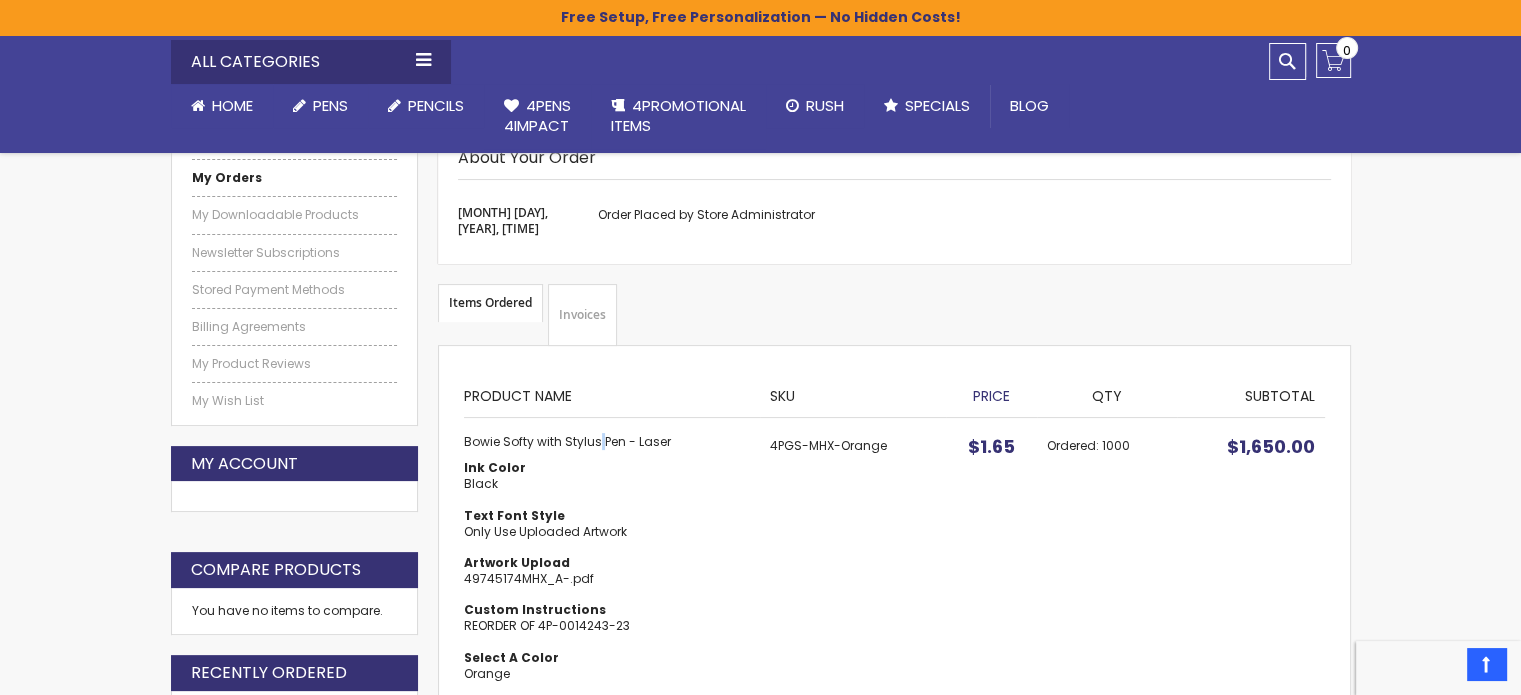 click on "Bowie Softy with Stylus Pen - Laser" at bounding box center (606, 442) 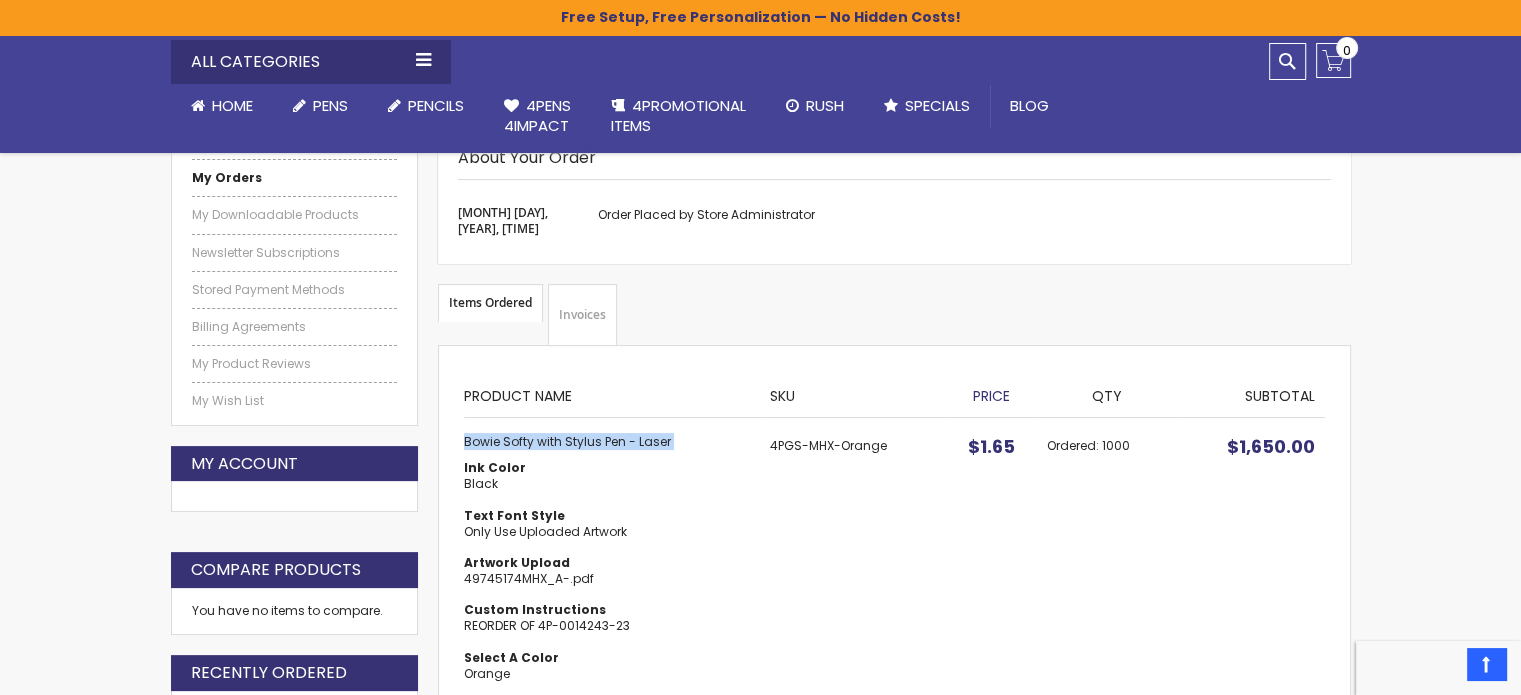 click on "Bowie Softy with Stylus Pen - Laser" at bounding box center [606, 442] 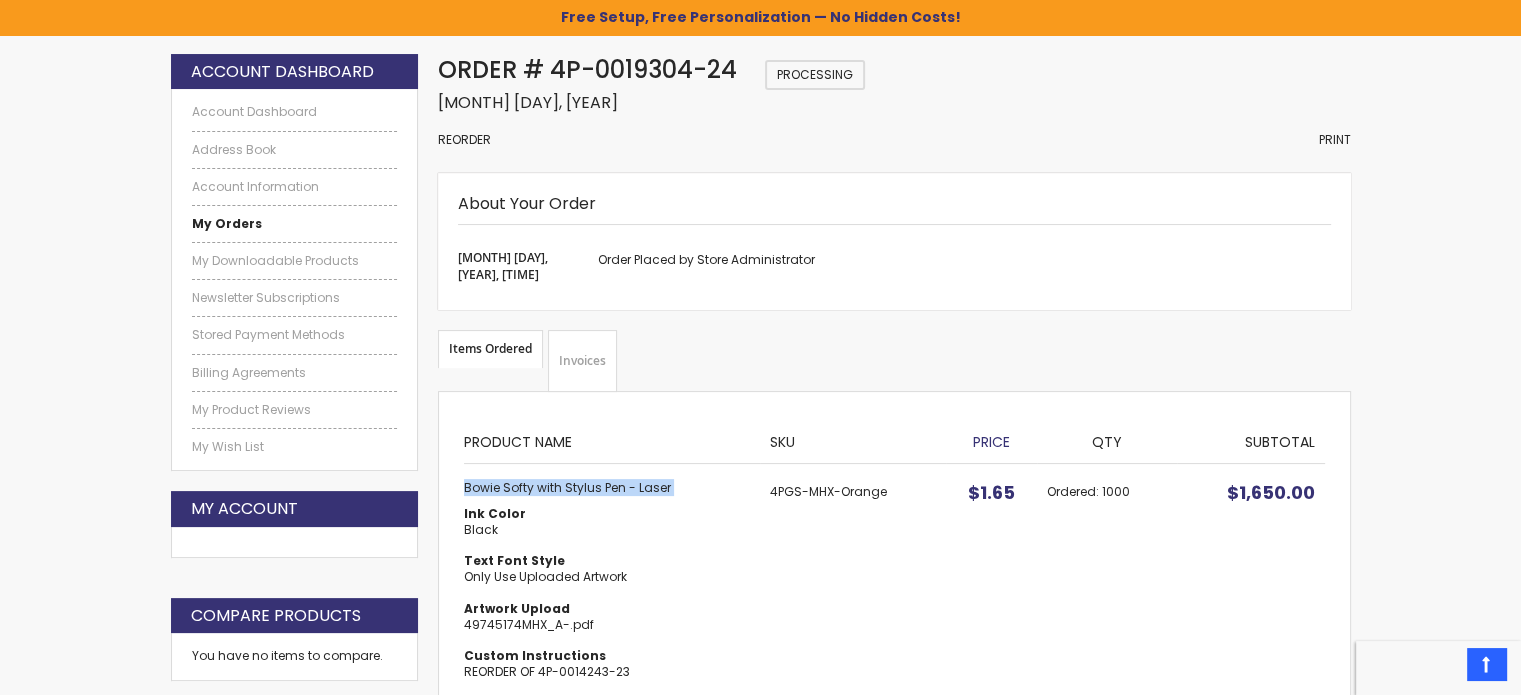scroll, scrollTop: 0, scrollLeft: 0, axis: both 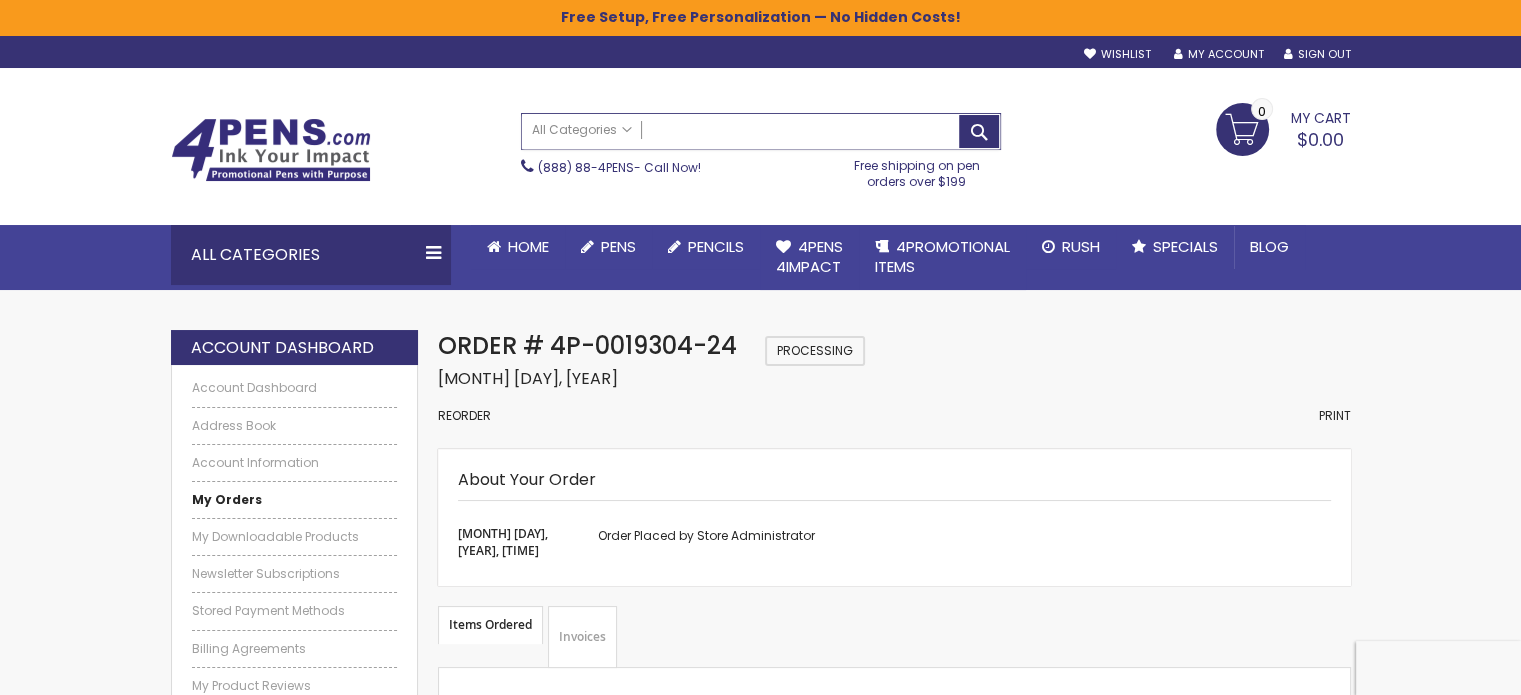 click on "Search" at bounding box center [761, 131] 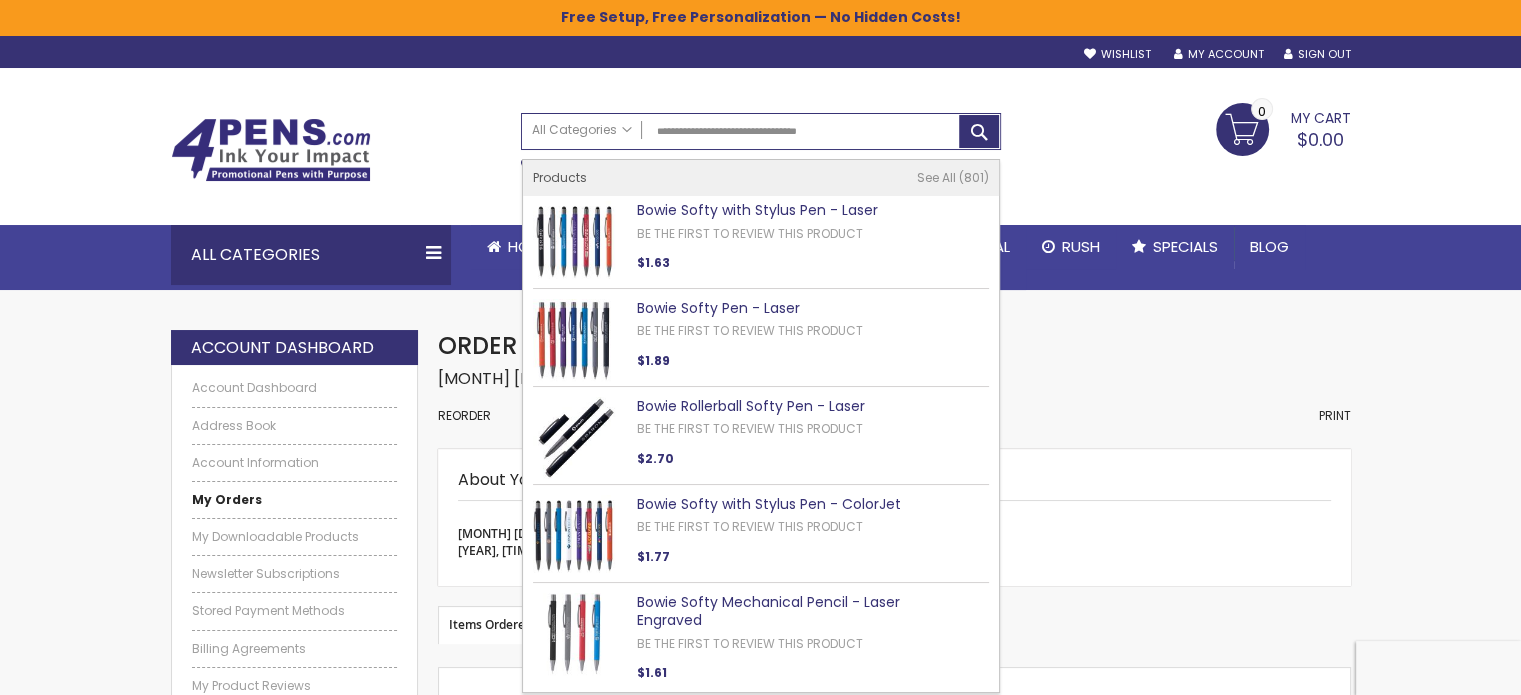 click on "Bowie Softy with Stylus Pen - Laser" at bounding box center [757, 210] 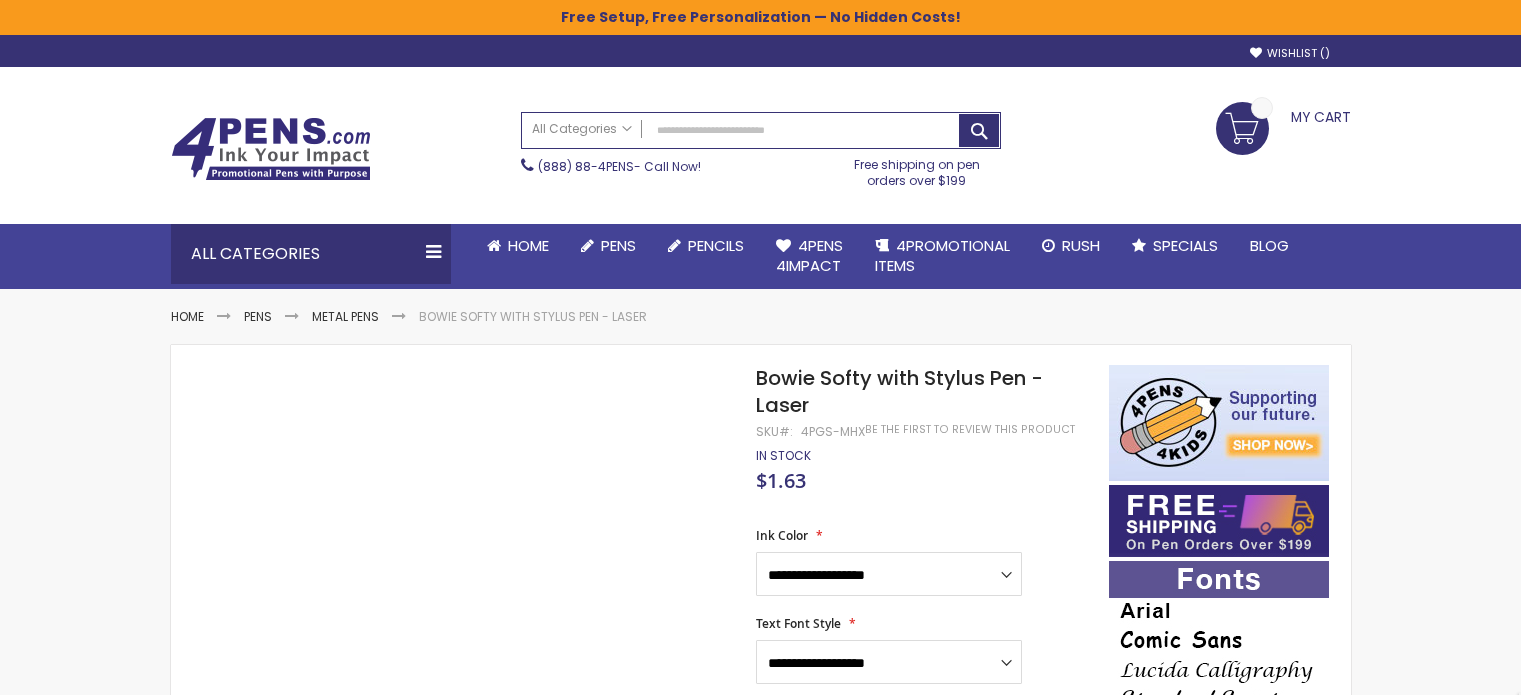 scroll, scrollTop: 0, scrollLeft: 0, axis: both 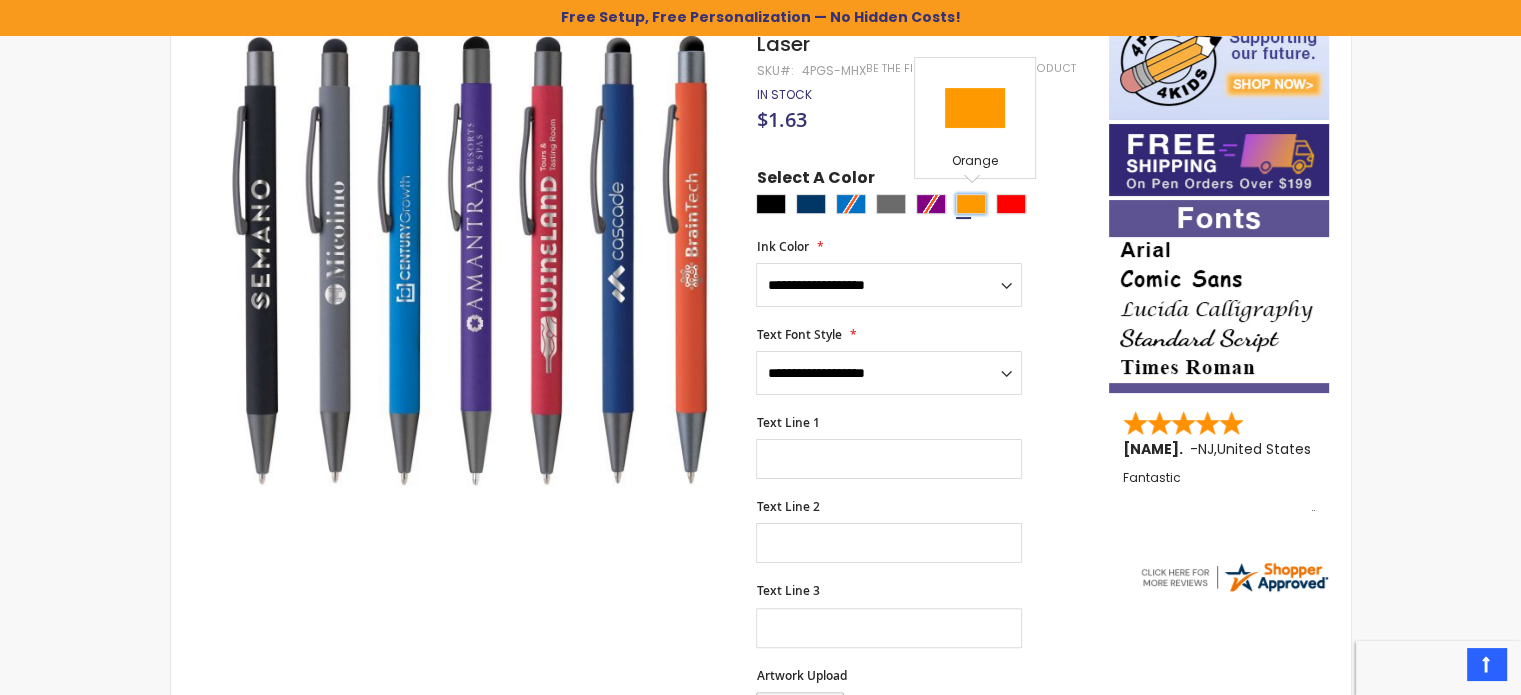 click at bounding box center [971, 204] 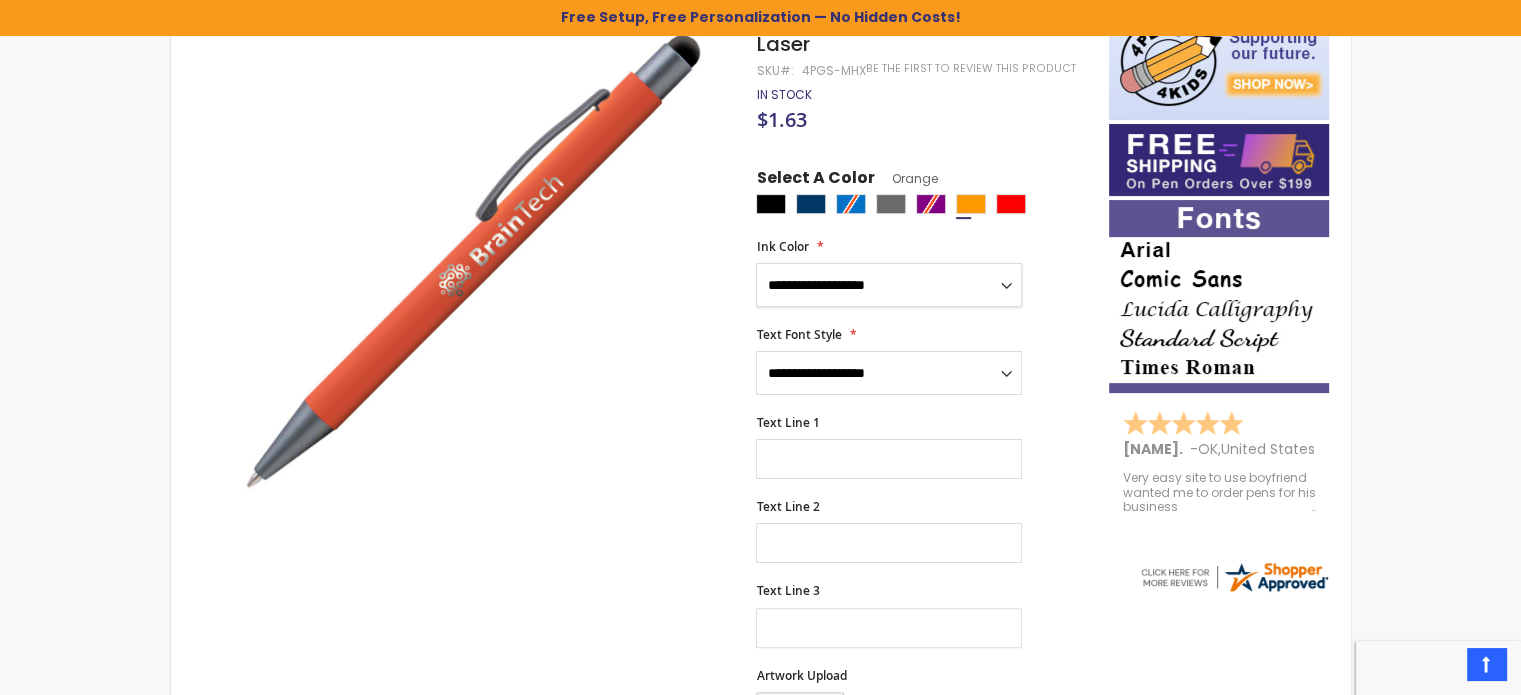 click on "**********" at bounding box center (889, 285) 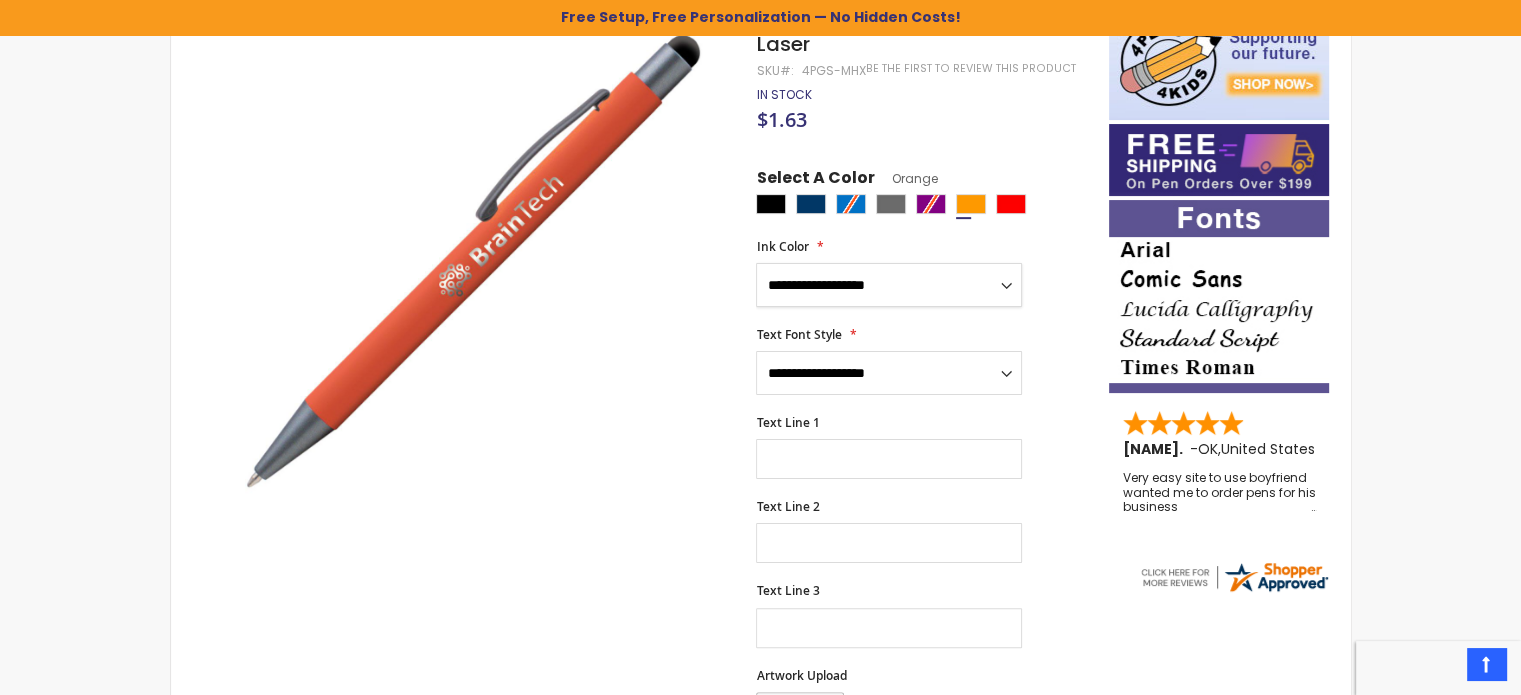 select on "****" 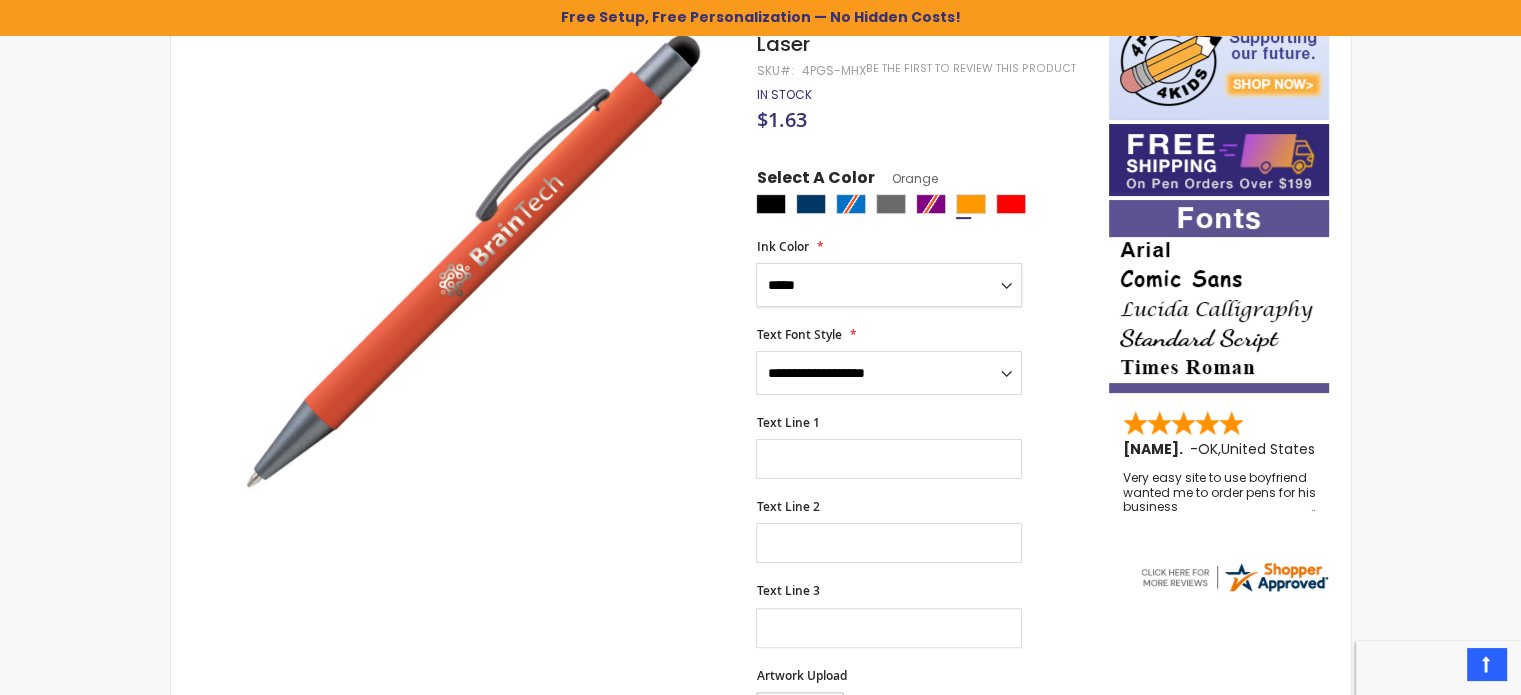click on "**********" at bounding box center (889, 285) 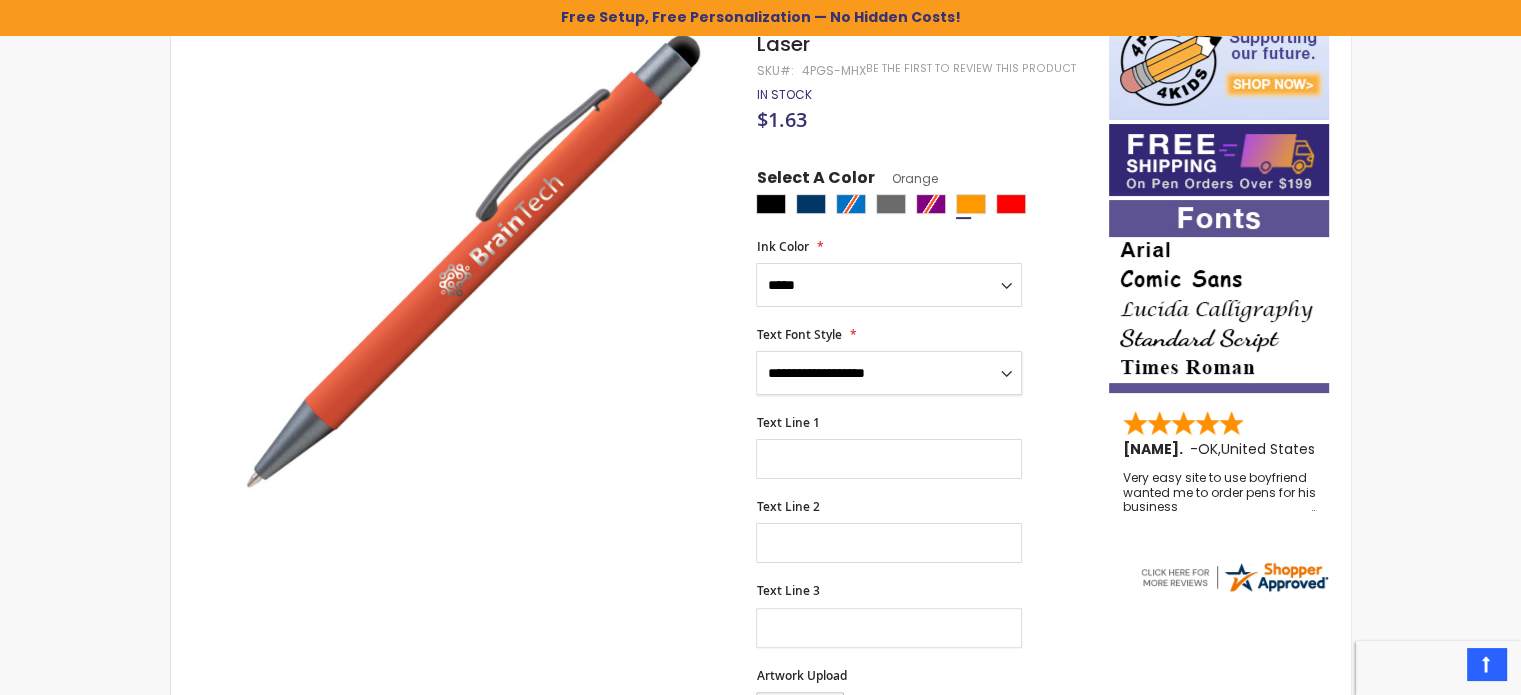 click on "**********" at bounding box center (889, 373) 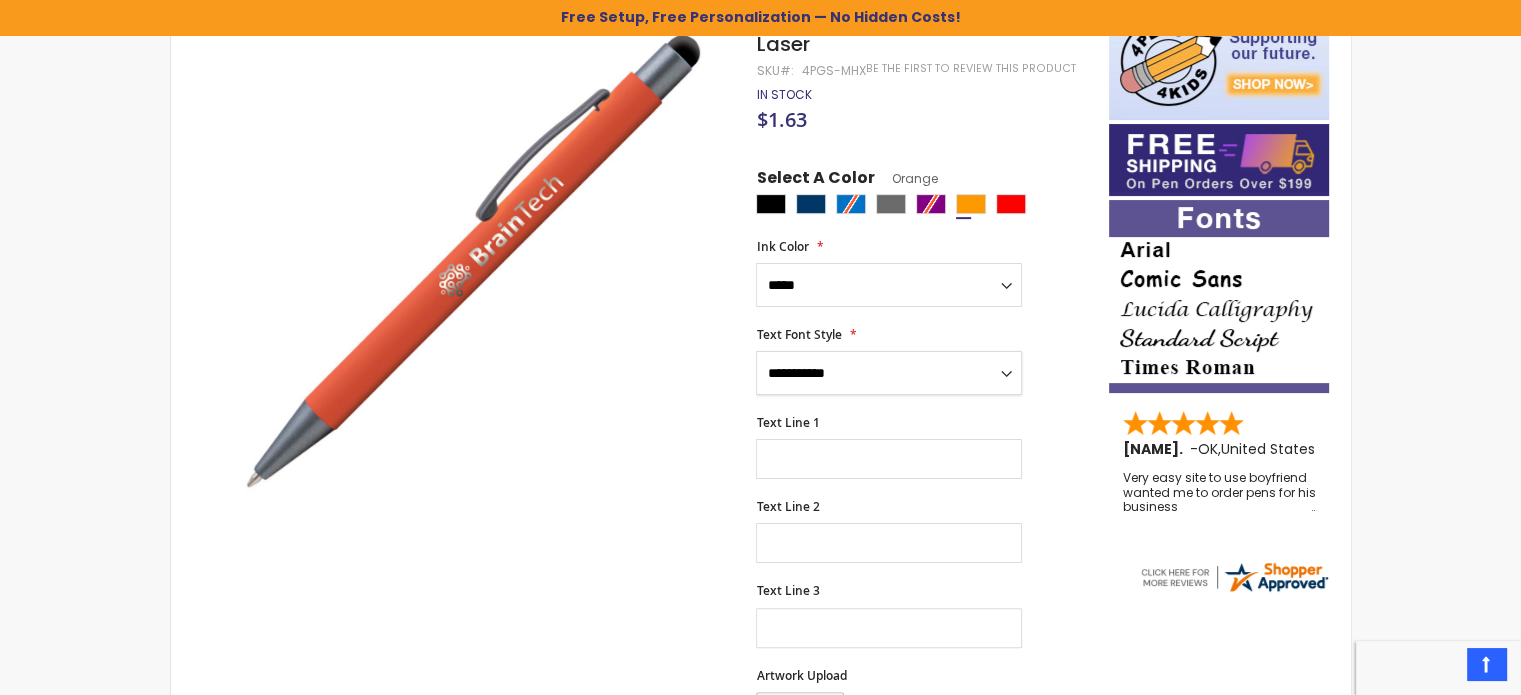 click on "**********" at bounding box center [889, 373] 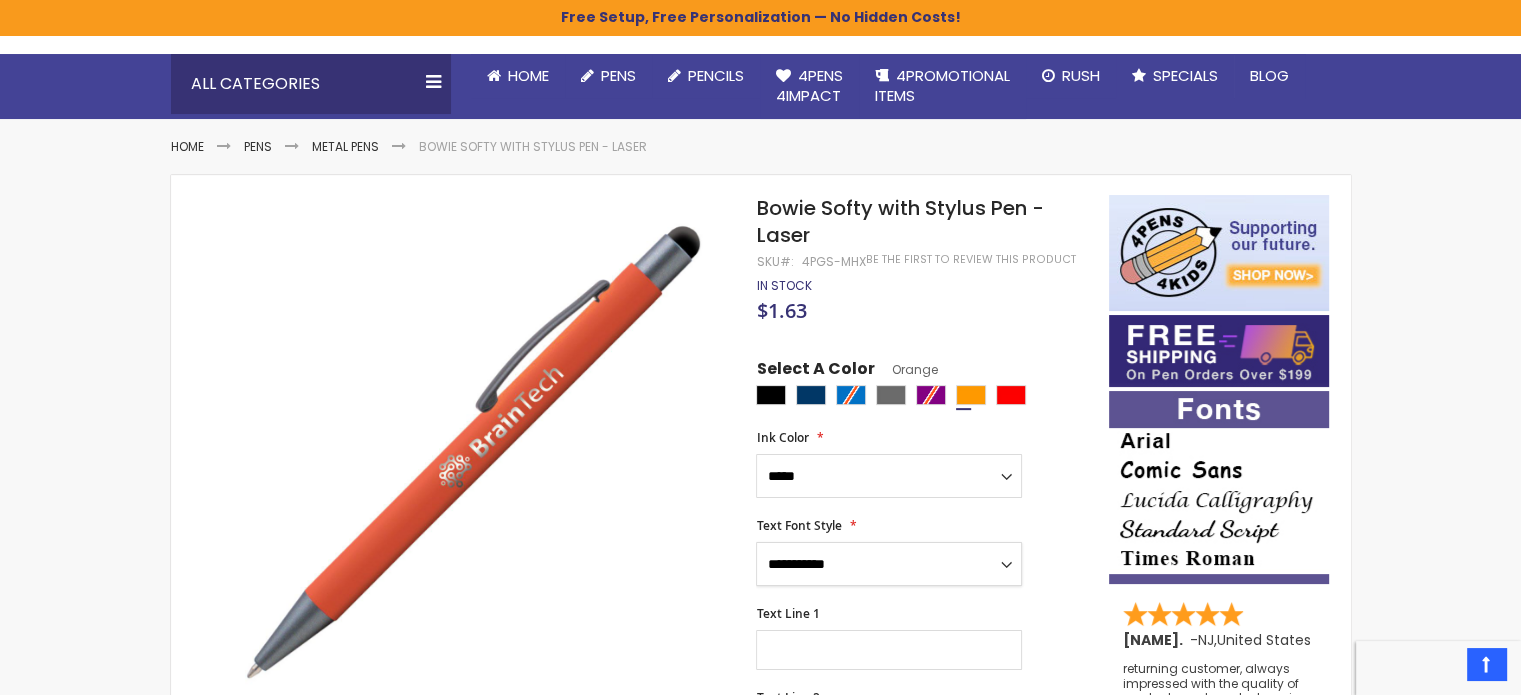 scroll, scrollTop: 170, scrollLeft: 0, axis: vertical 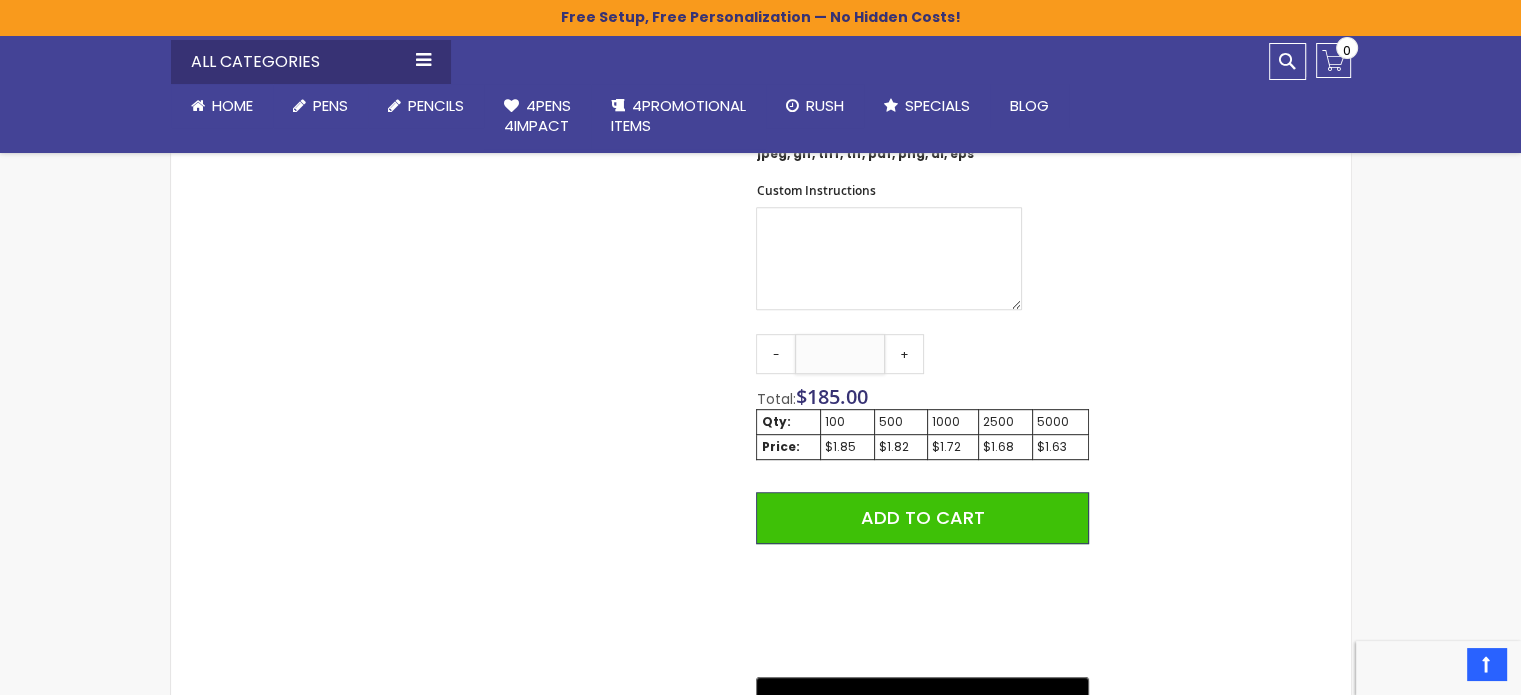 click on "***" at bounding box center (840, 354) 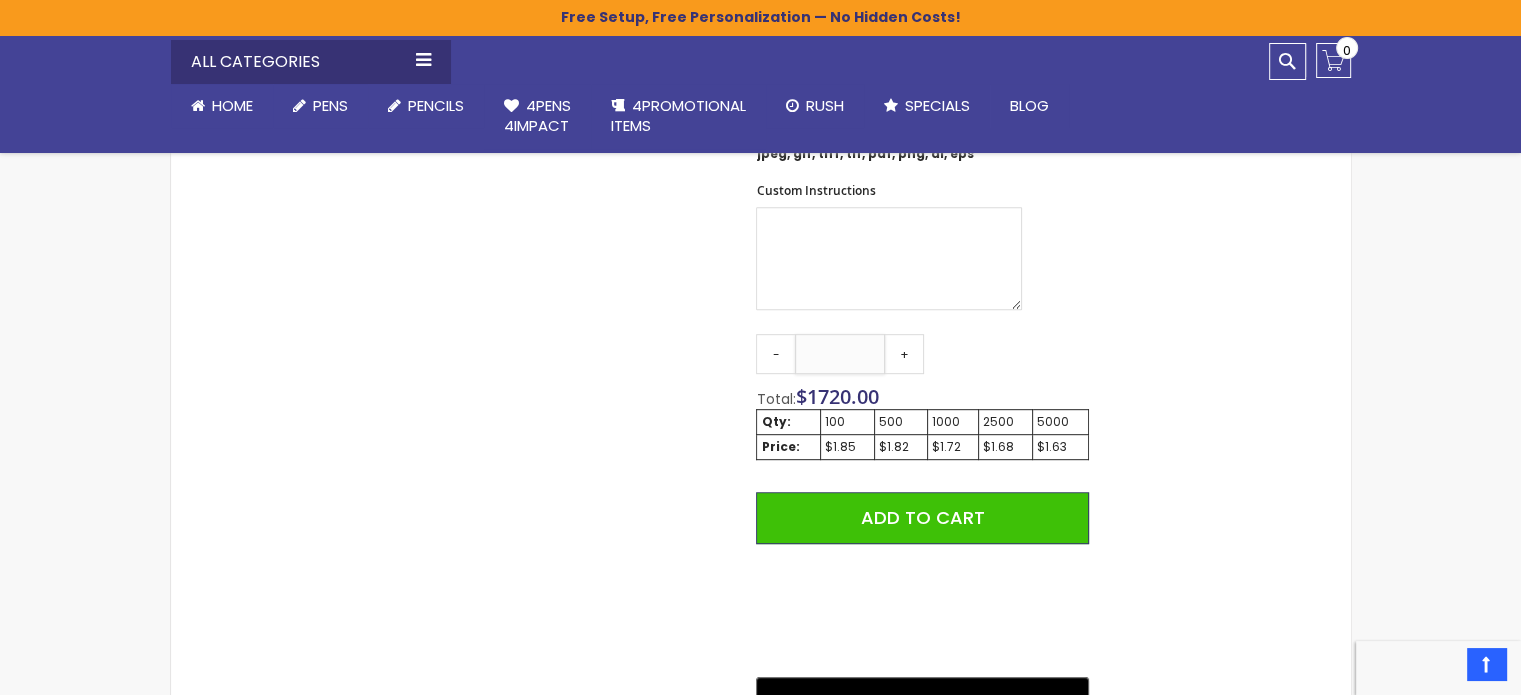 type on "****" 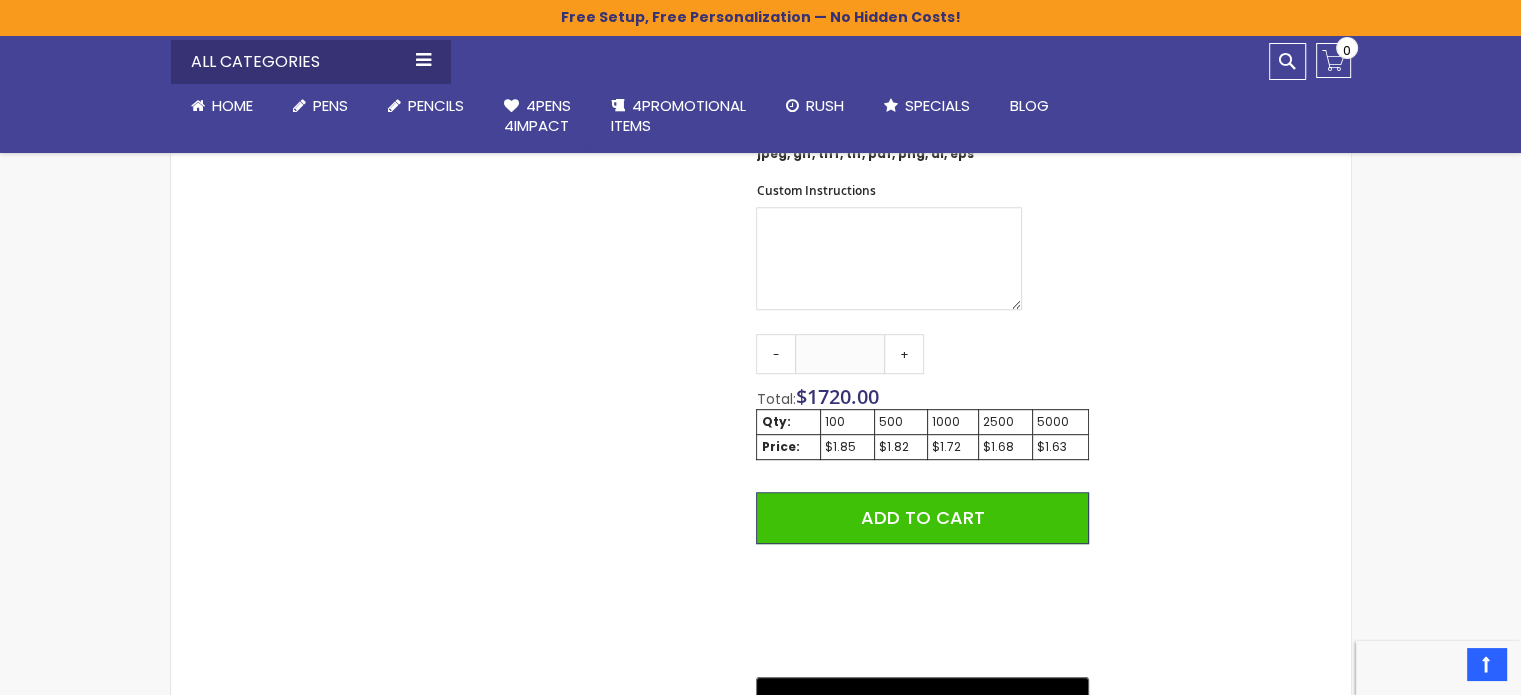 click on "Qty
-
****
+
Total:  $ 1720.00
Qty:
100
500
1000
2500
5000
Price:
$1.85
$1.82
$1.72
$1.68
$1.63
Add to Cart
@import url(//fonts.googleapis.com/css?family=Google+Sans_old:500) ••••••" at bounding box center [922, 528] 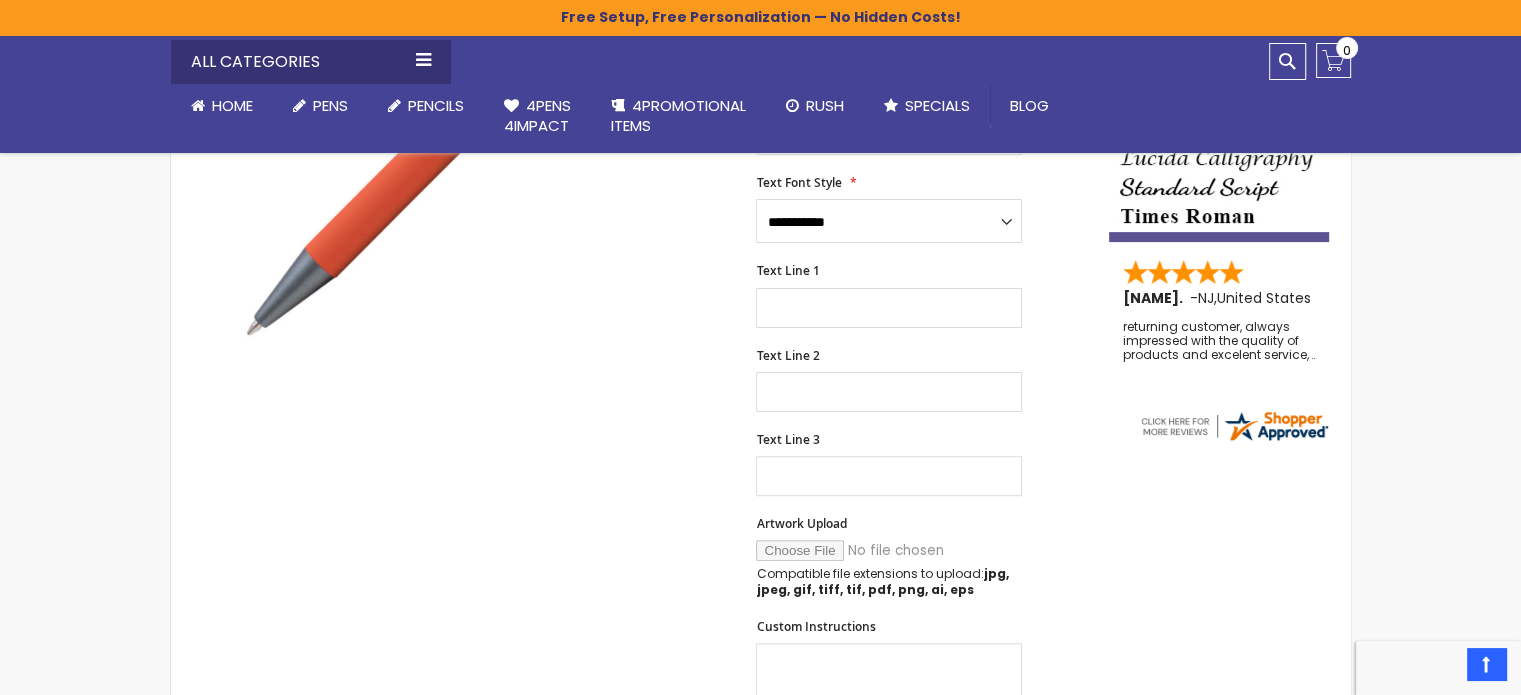 scroll, scrollTop: 585, scrollLeft: 0, axis: vertical 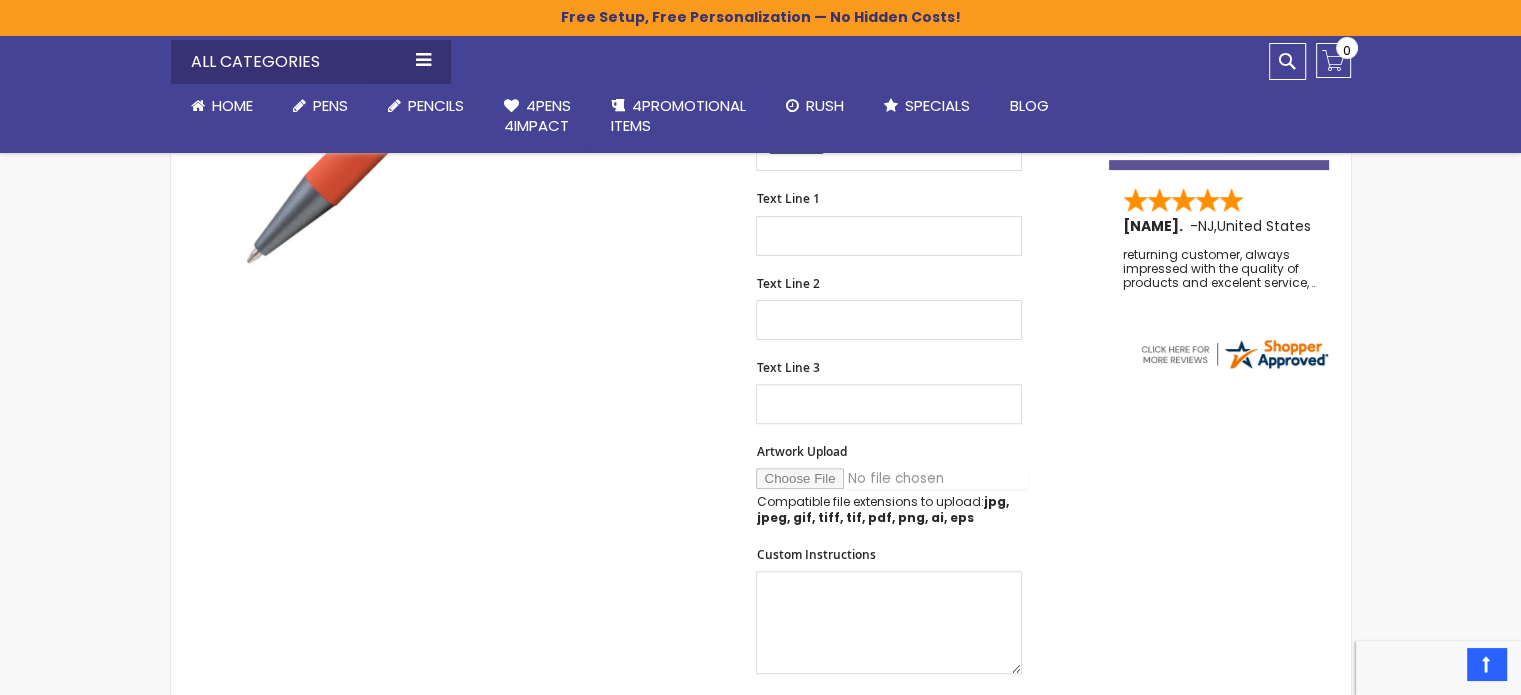 click on "Artwork Upload" at bounding box center (892, 478) 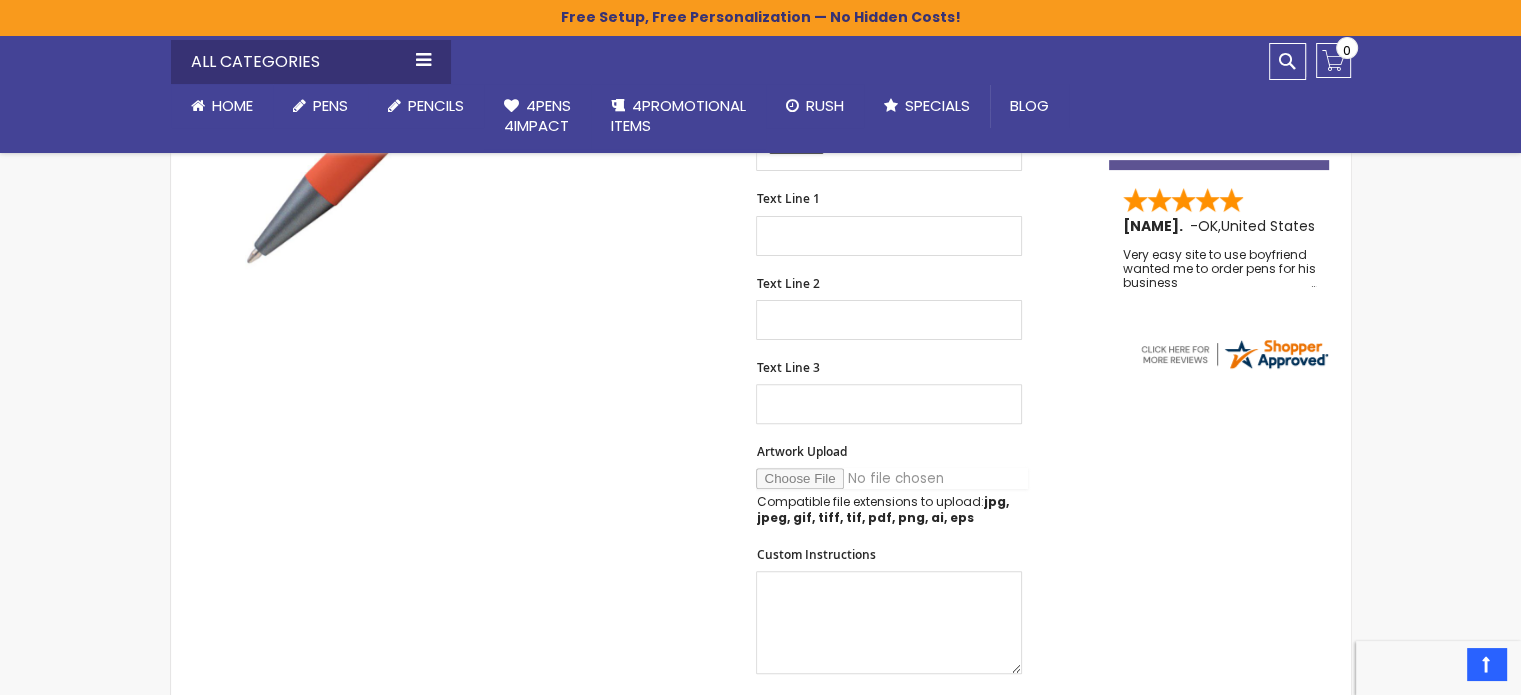 type on "**********" 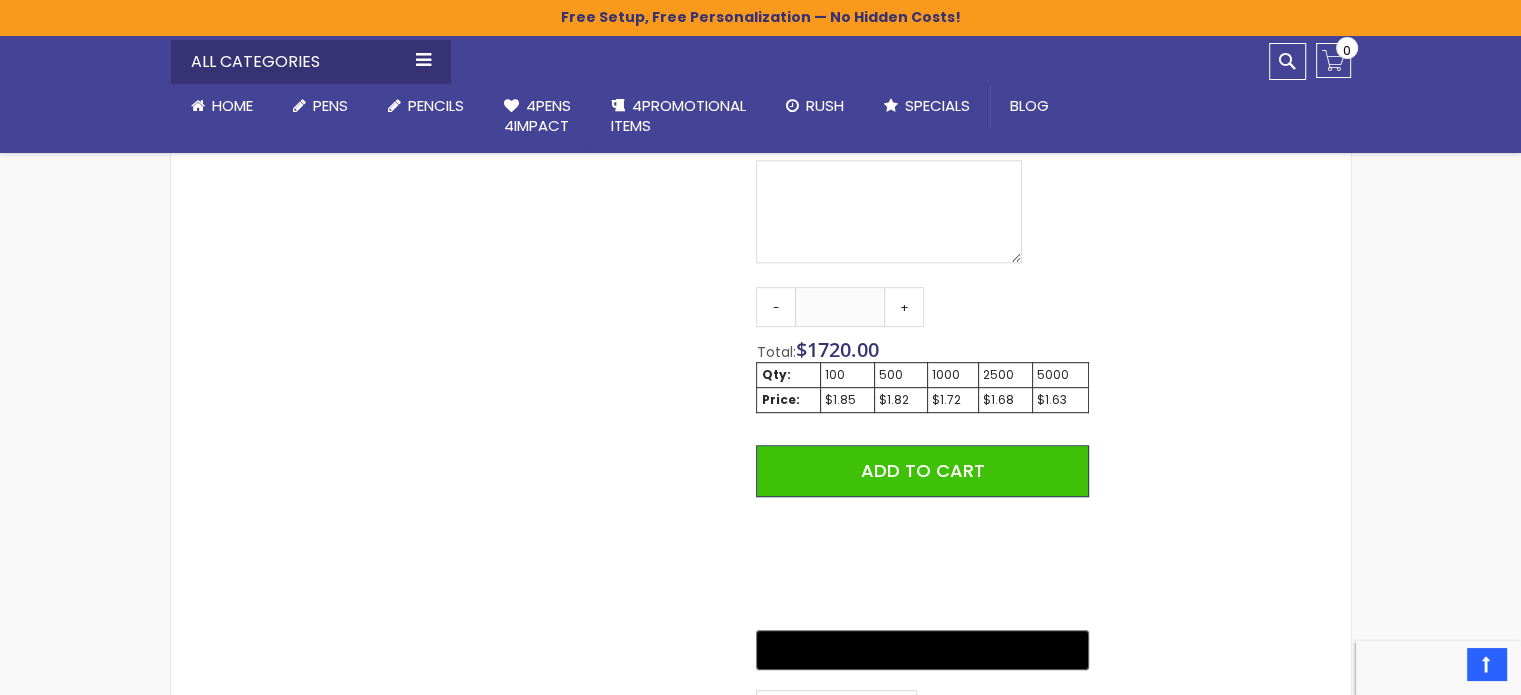 scroll, scrollTop: 997, scrollLeft: 0, axis: vertical 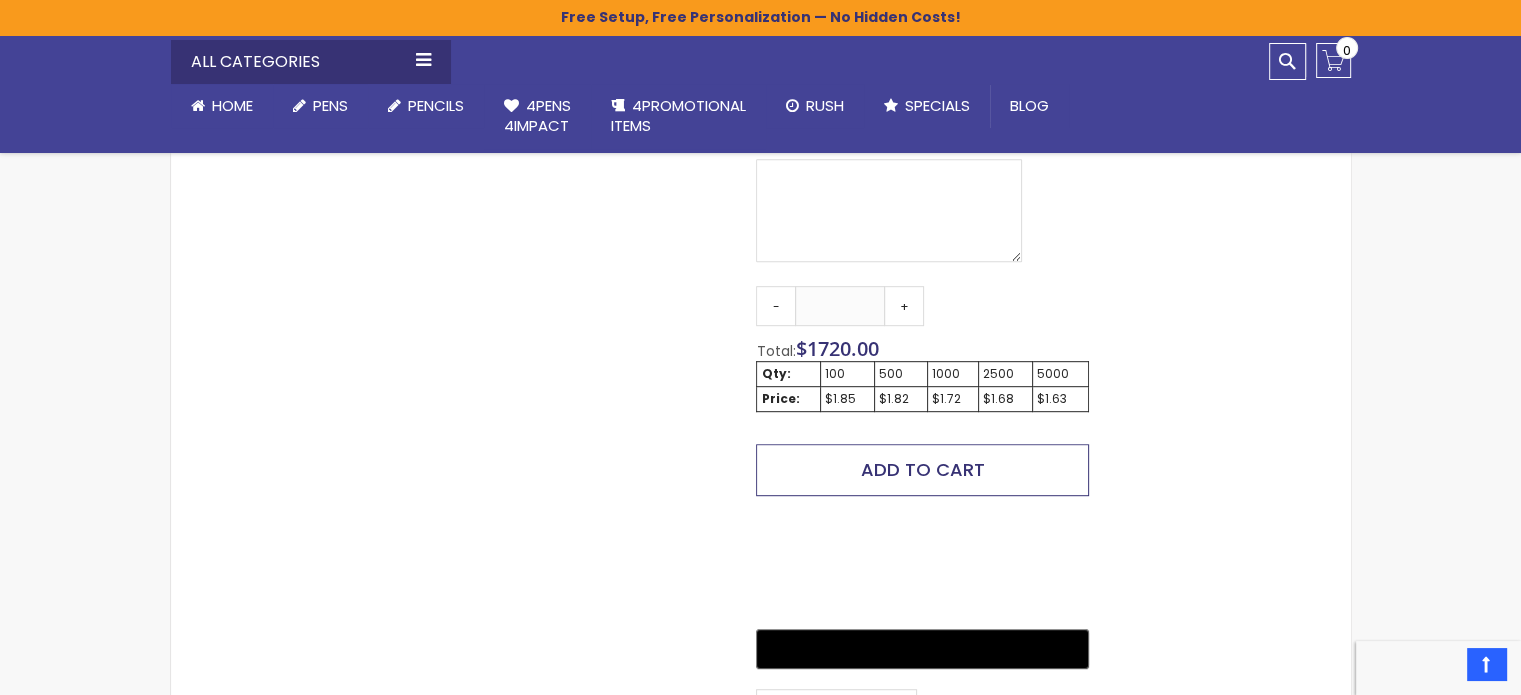 click on "Add to Cart" at bounding box center [922, 470] 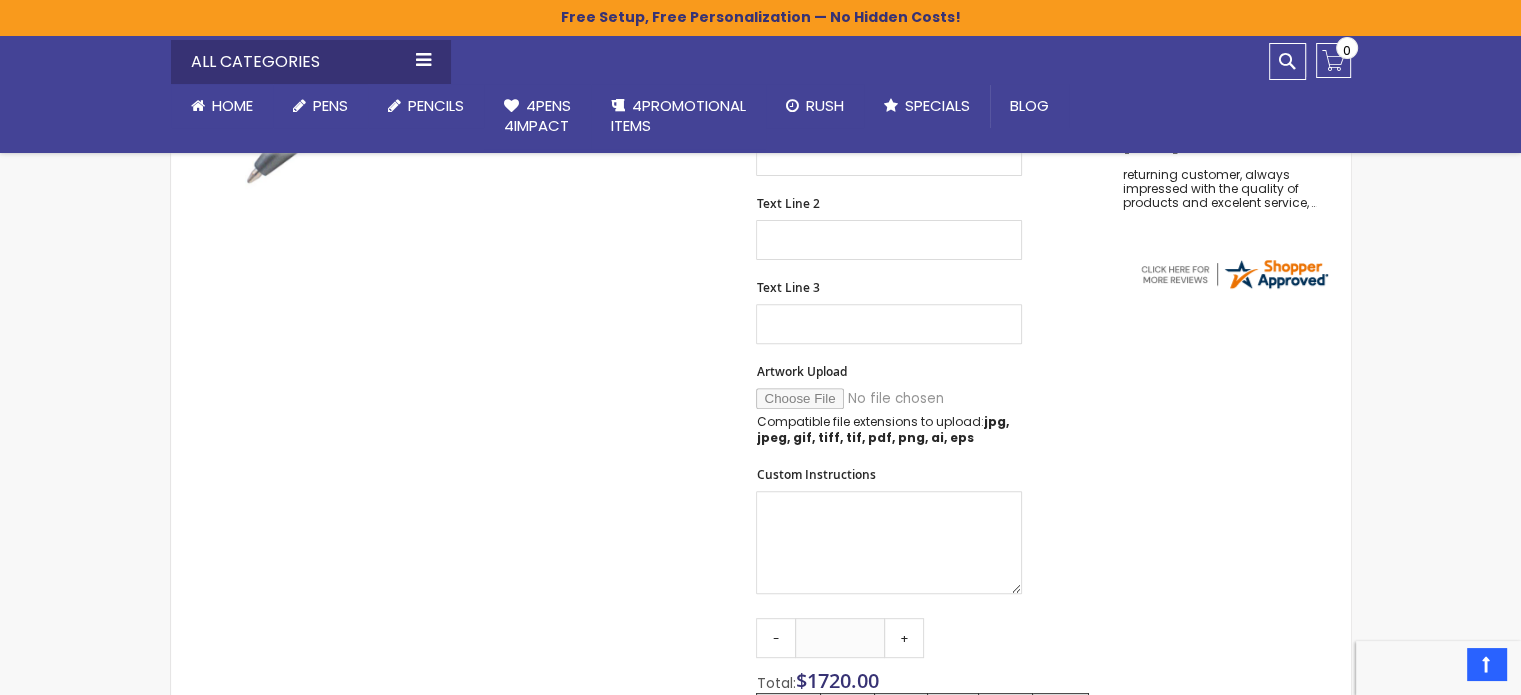 scroll, scrollTop: 508, scrollLeft: 0, axis: vertical 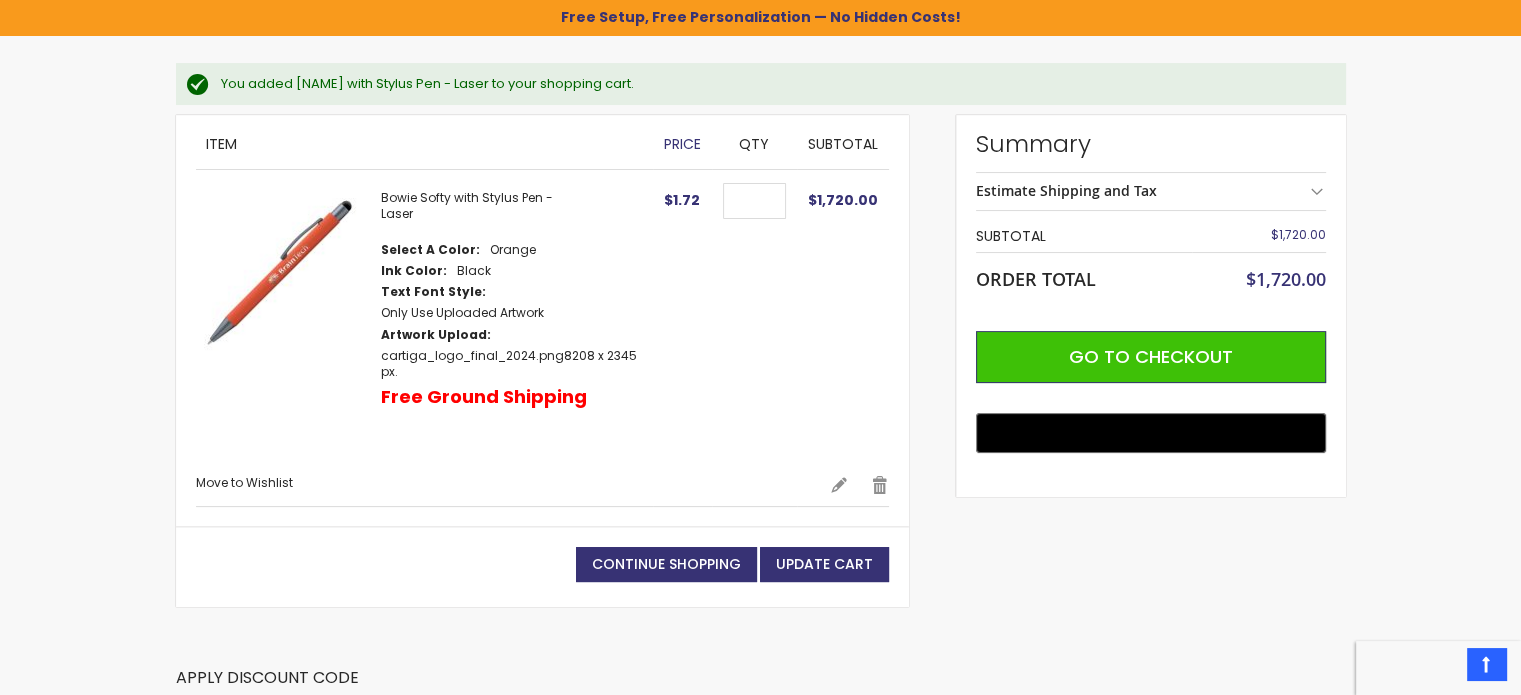 click on "Estimate Shipping and Tax" at bounding box center [1151, 191] 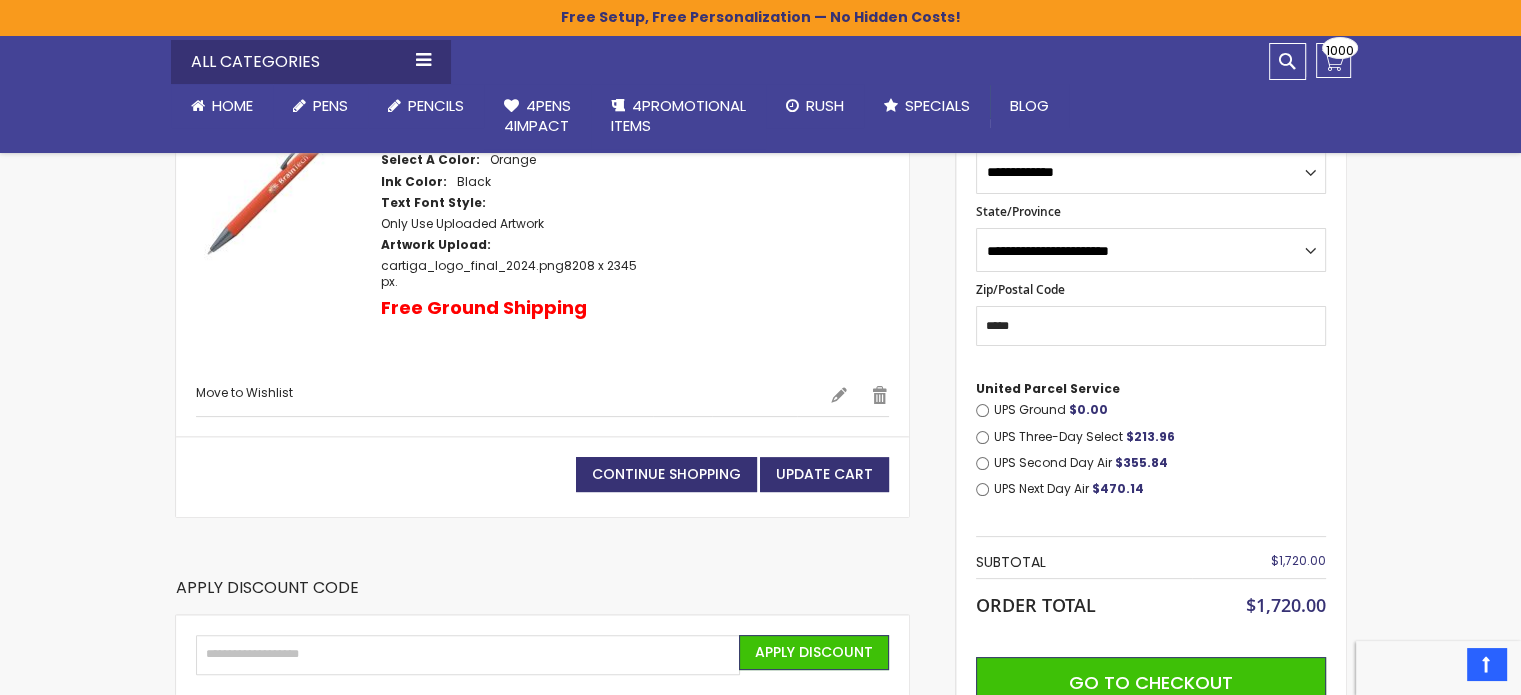 scroll, scrollTop: 399, scrollLeft: 0, axis: vertical 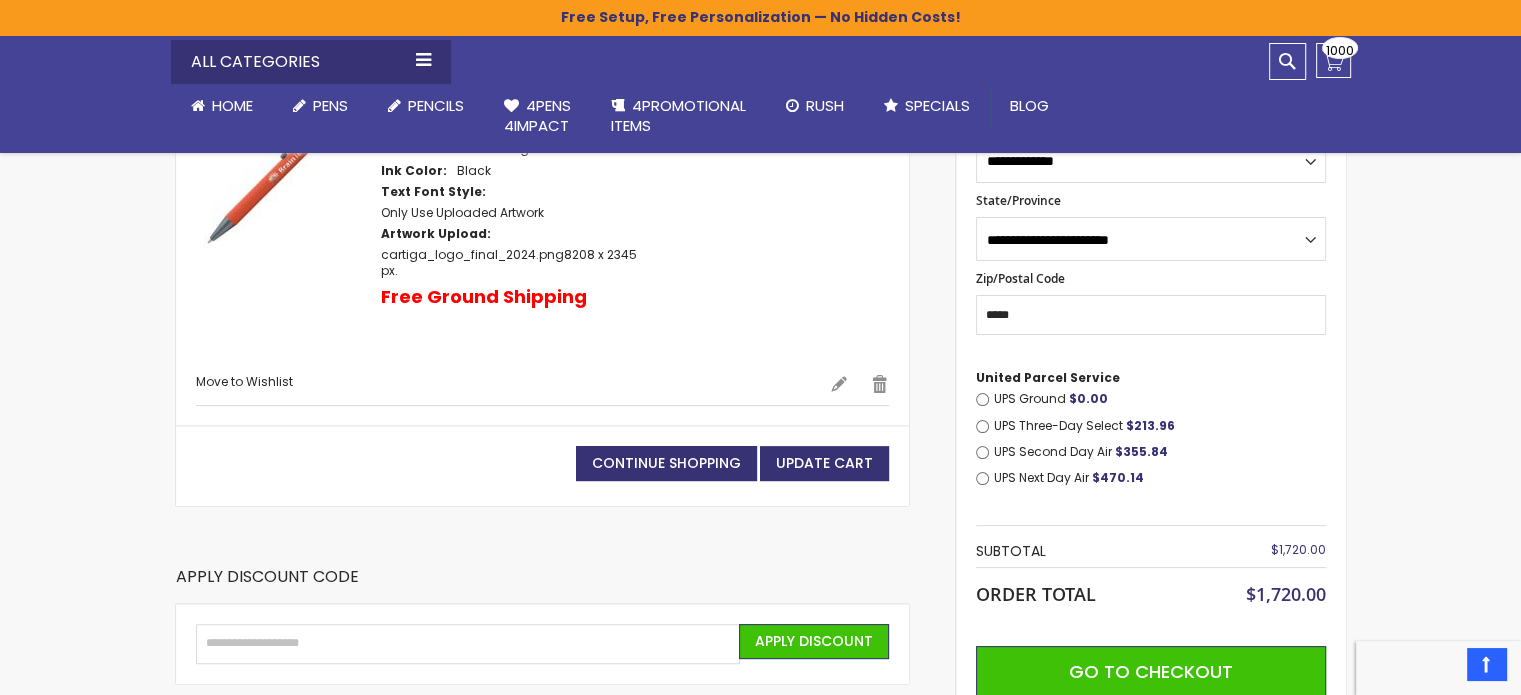 click on "UPS Ground
$0.00" at bounding box center [1160, 399] 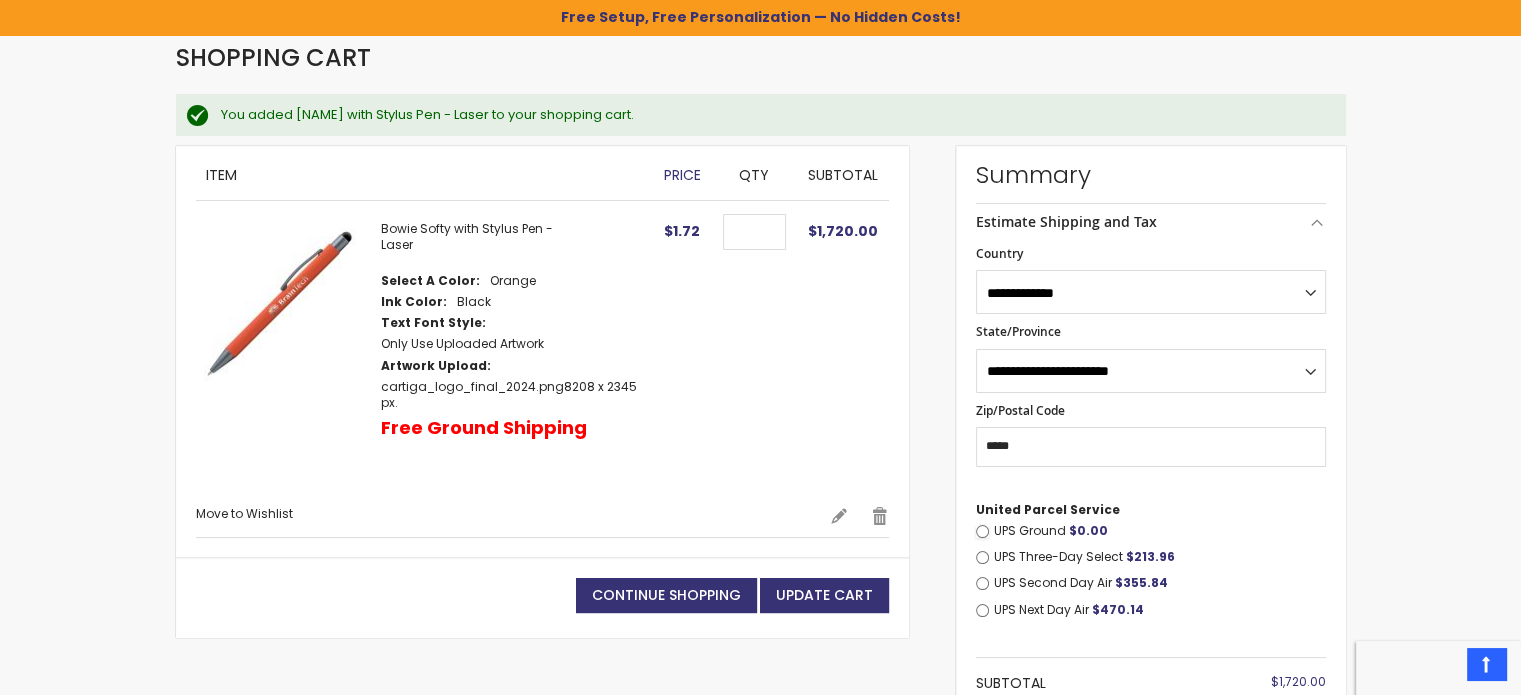 scroll, scrollTop: 269, scrollLeft: 0, axis: vertical 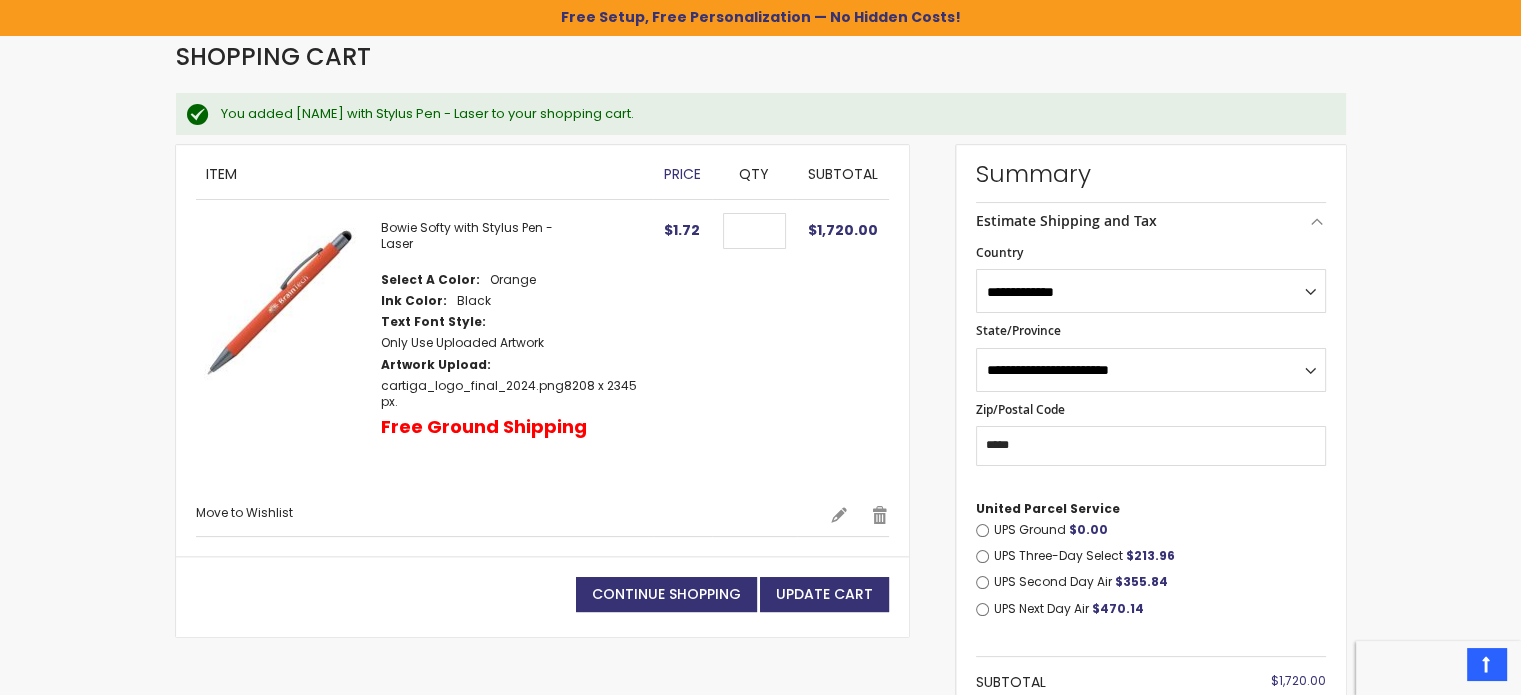 click on "Estimate Shipping and Tax" at bounding box center (1151, 221) 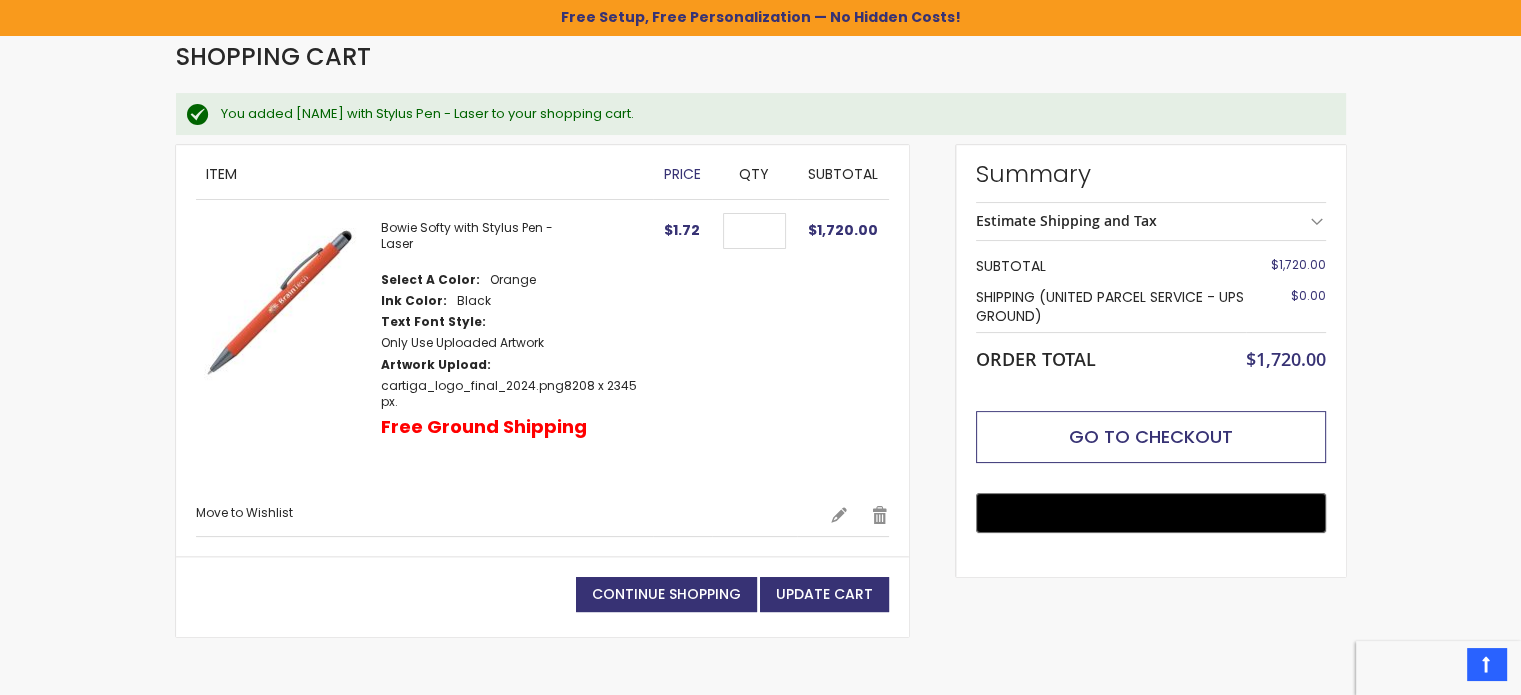 click on "Go to Checkout" at bounding box center [1151, 437] 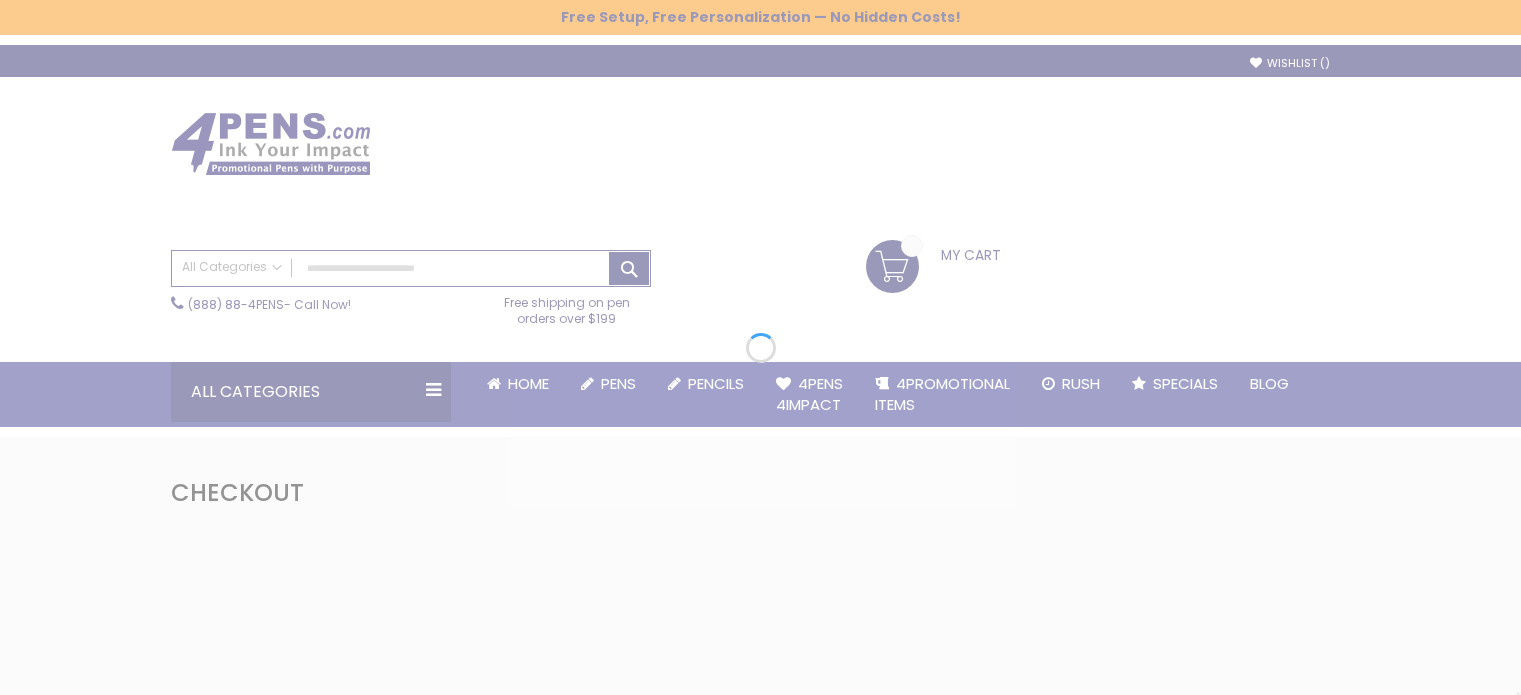 scroll, scrollTop: 0, scrollLeft: 0, axis: both 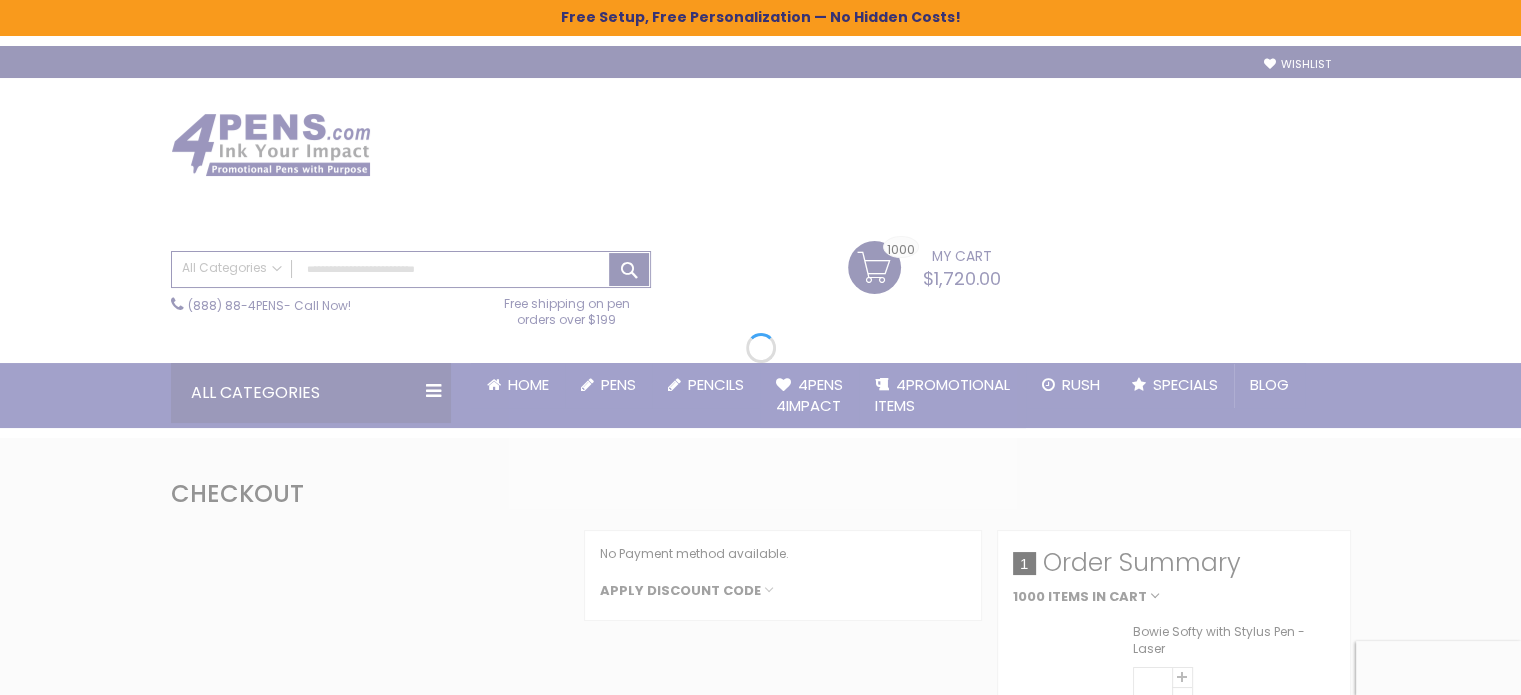select on "*" 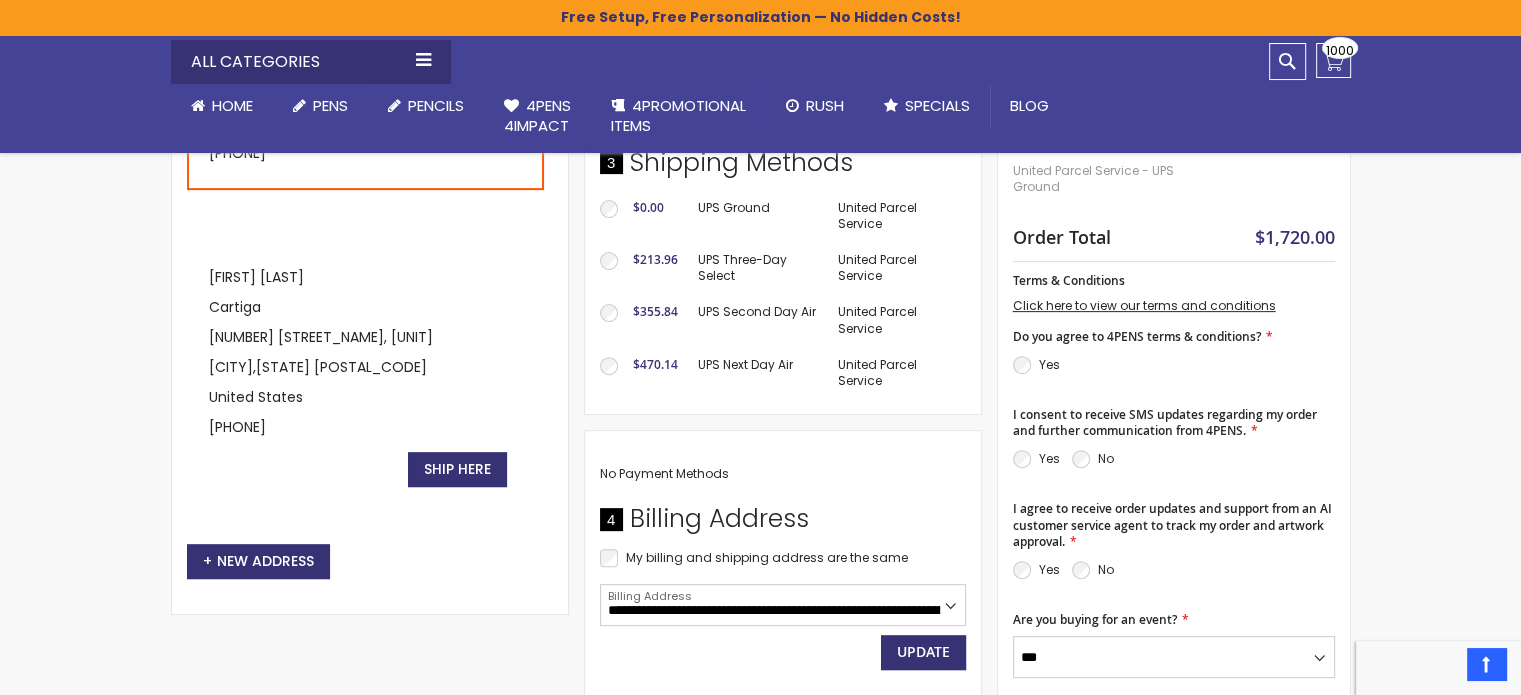scroll, scrollTop: 630, scrollLeft: 0, axis: vertical 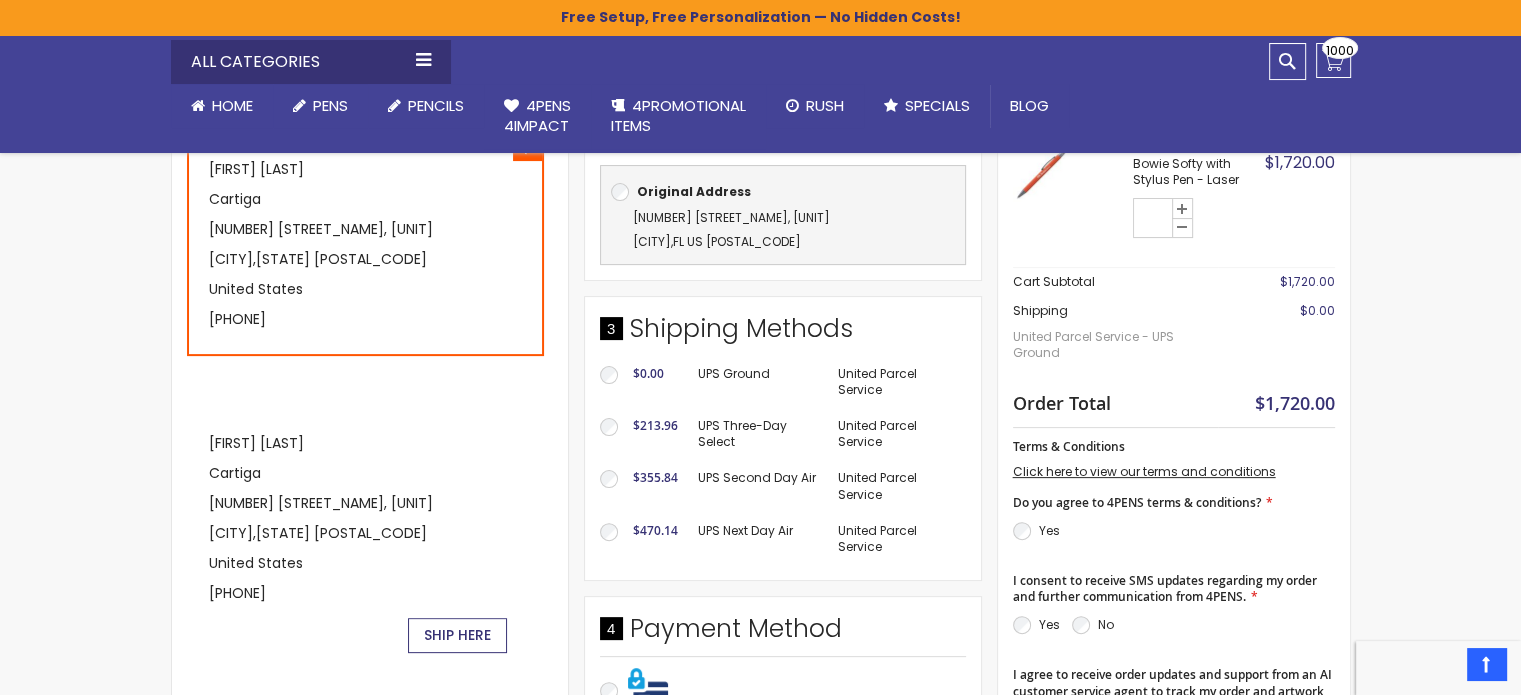 click on "Ship Here" at bounding box center (457, 635) 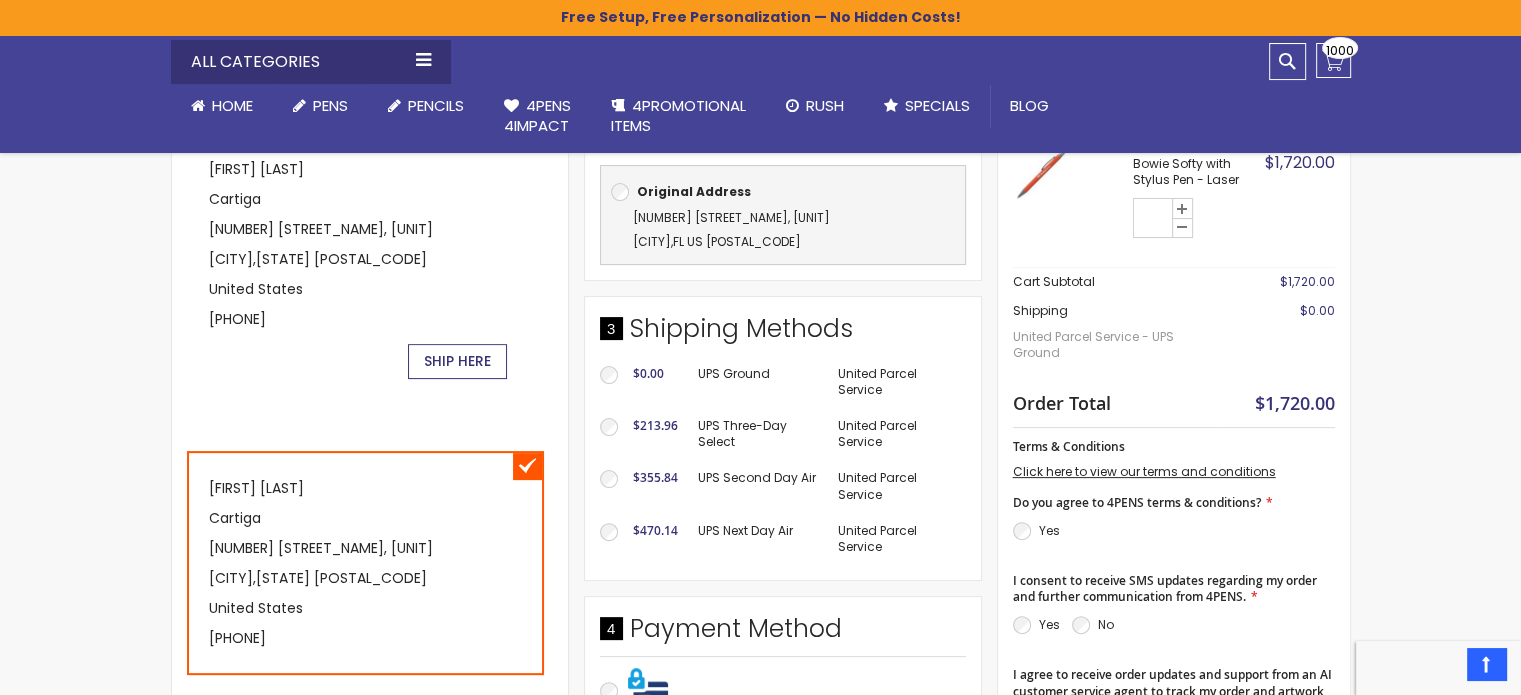 click on "Ship Here" at bounding box center (457, 361) 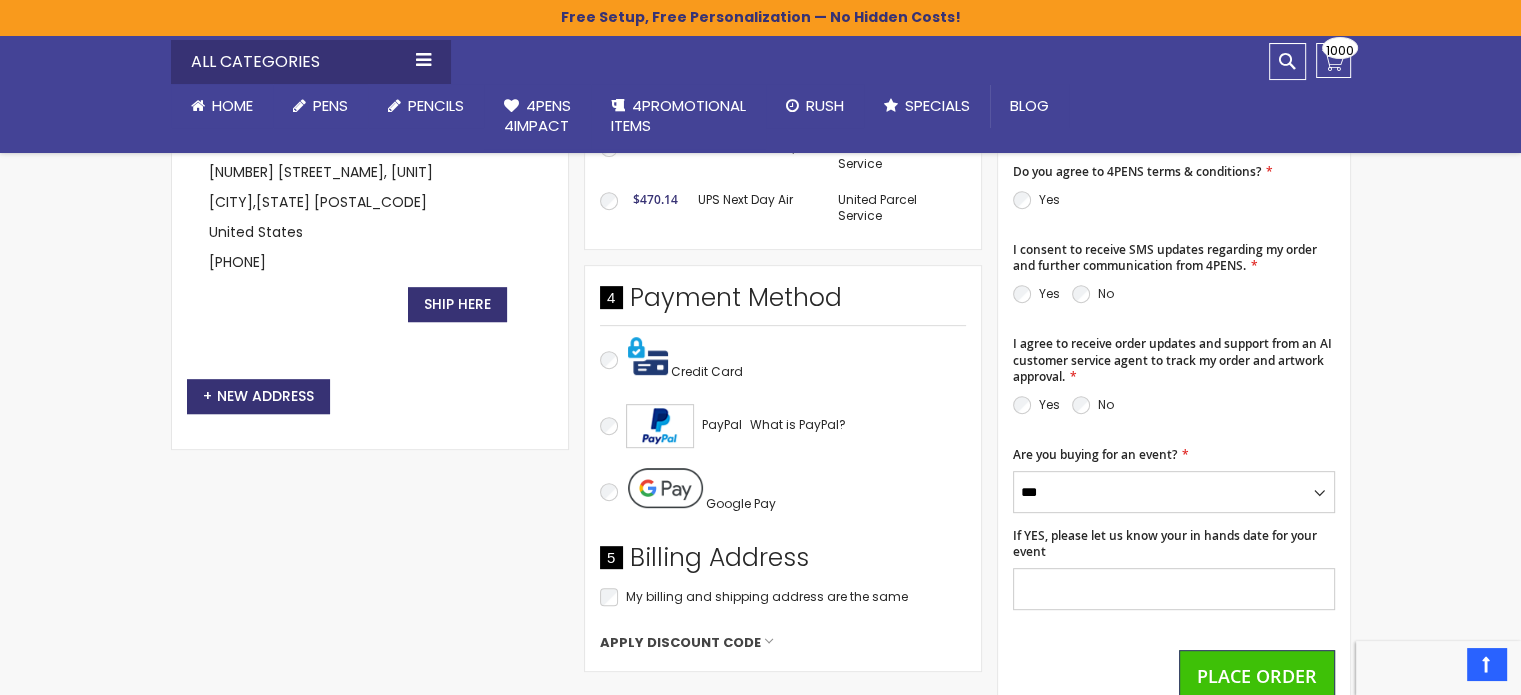 scroll, scrollTop: 780, scrollLeft: 0, axis: vertical 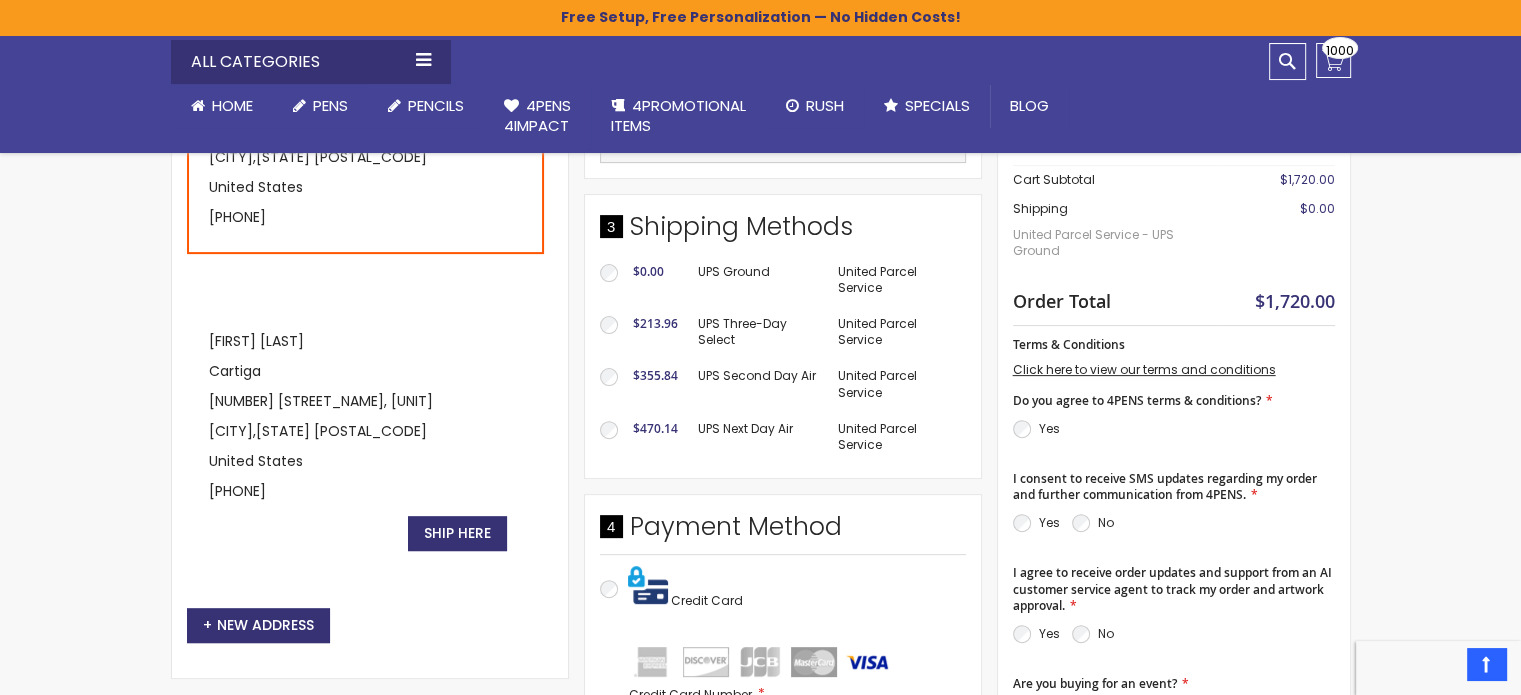 click on "Yes" at bounding box center (1049, 428) 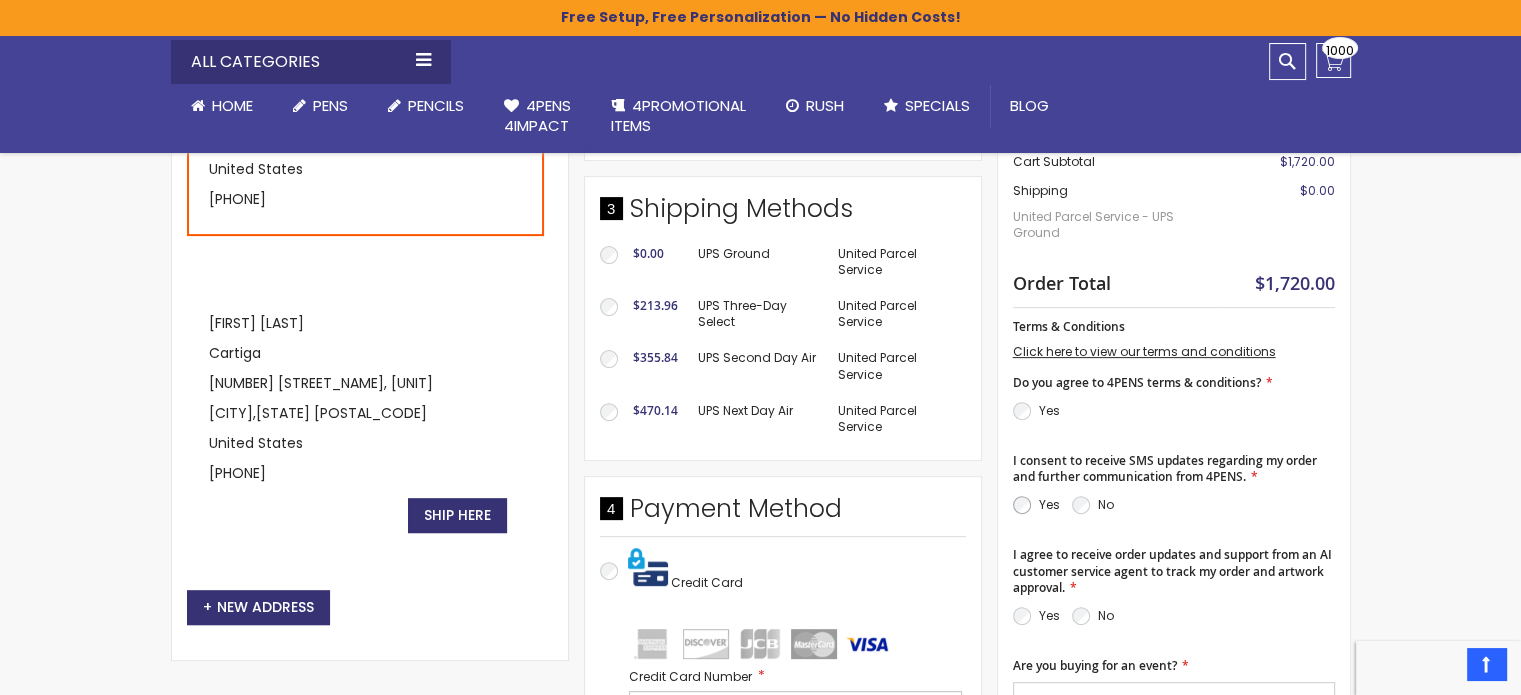 scroll, scrollTop: 578, scrollLeft: 0, axis: vertical 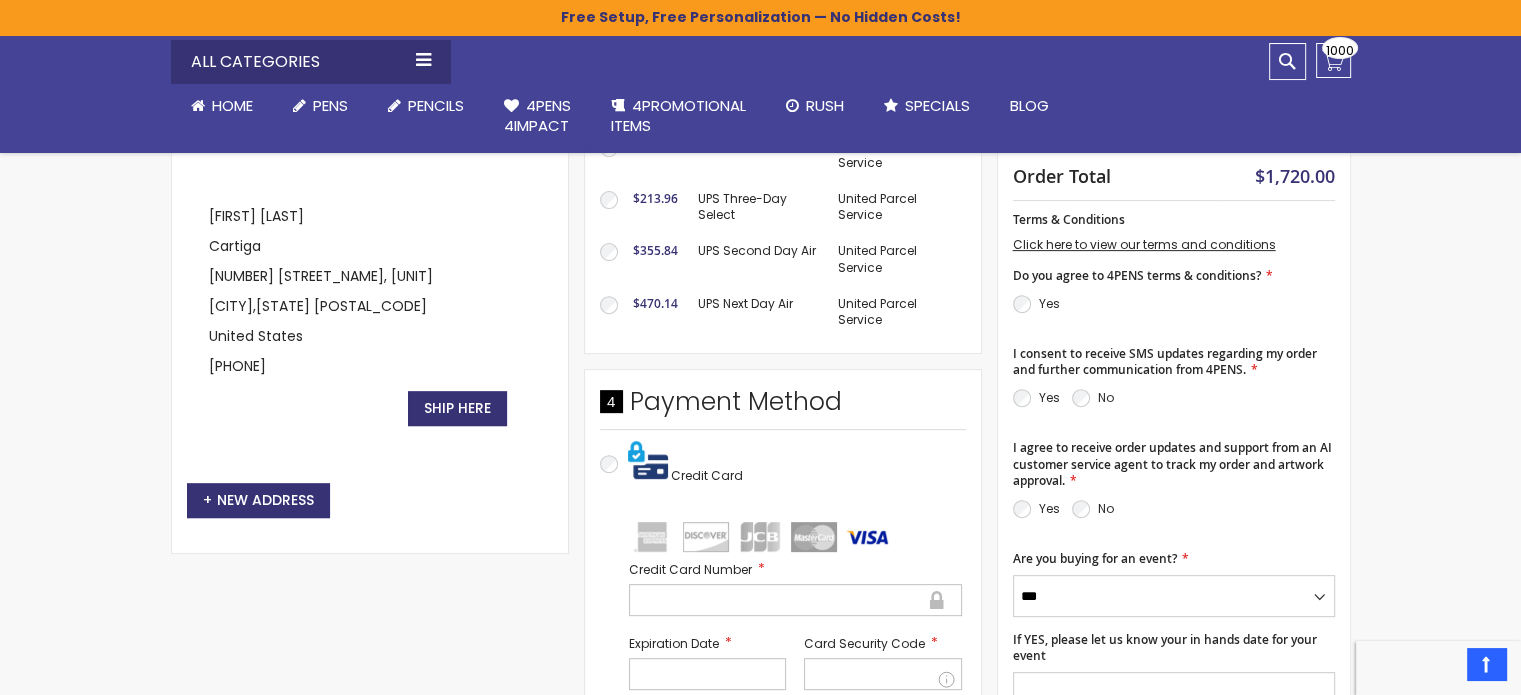 click on "Yes" at bounding box center [1036, 509] 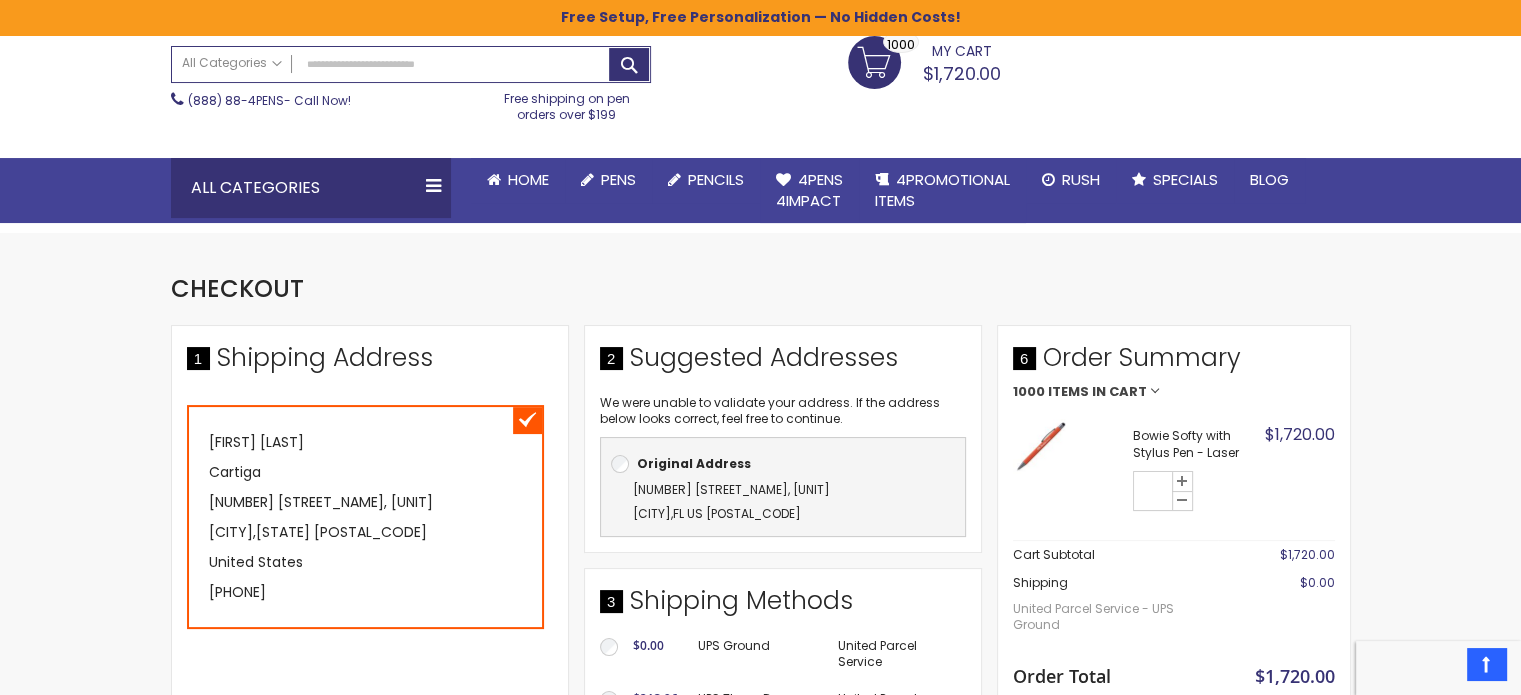 scroll, scrollTop: 203, scrollLeft: 0, axis: vertical 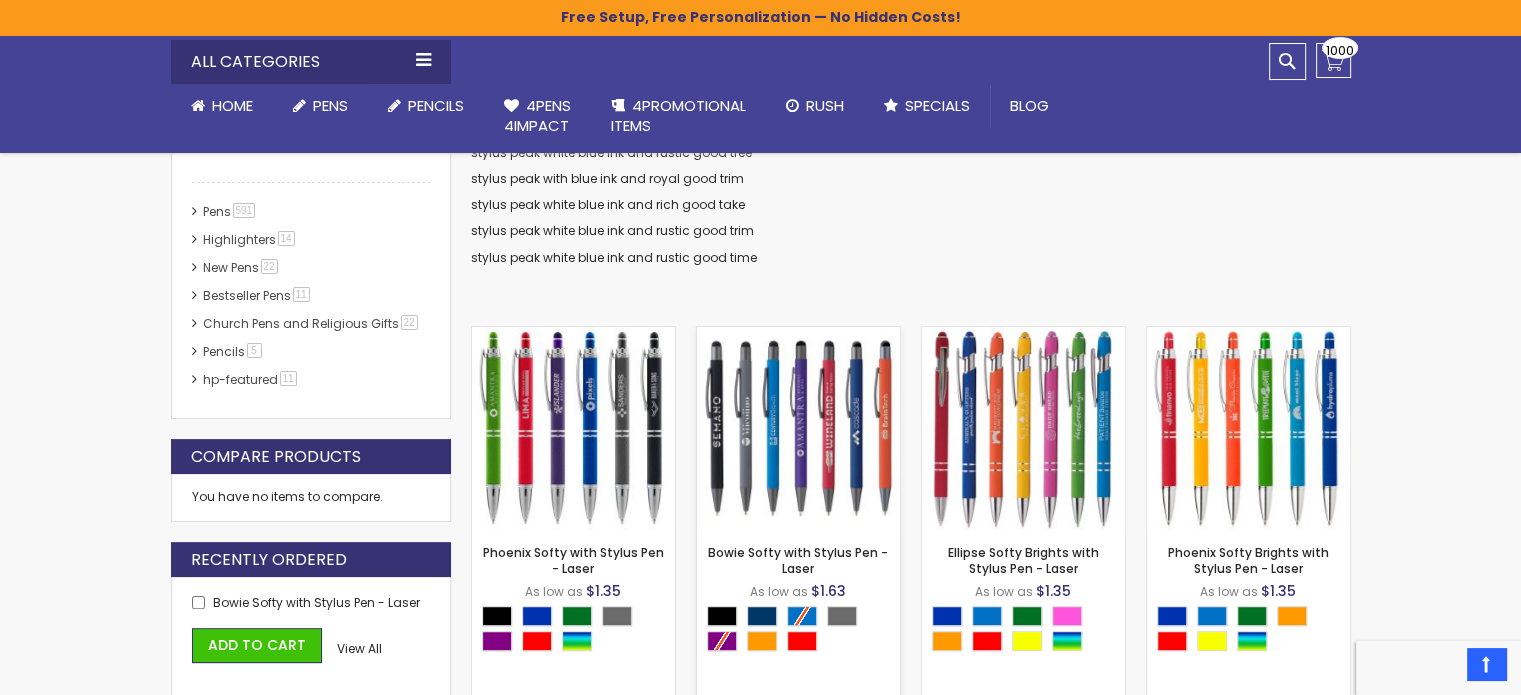 click at bounding box center (798, 428) 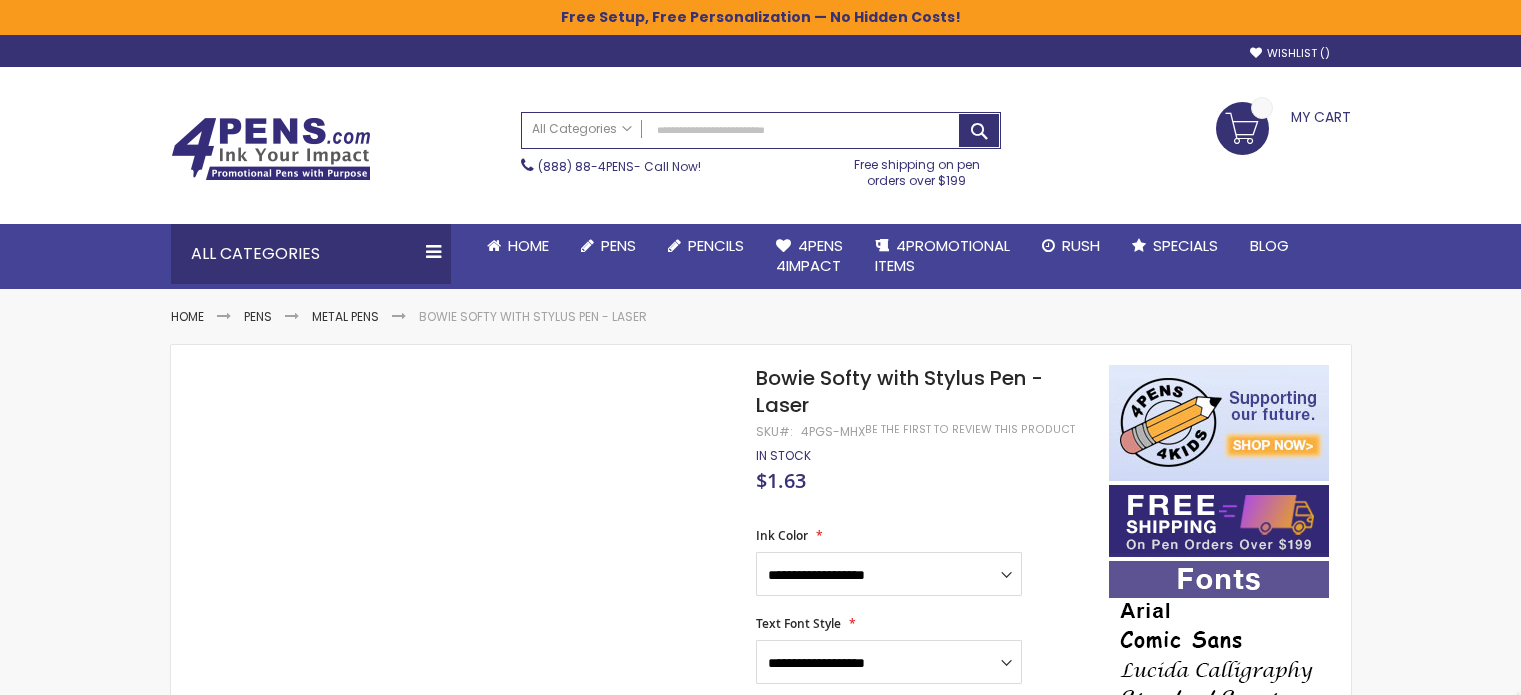 scroll, scrollTop: 0, scrollLeft: 0, axis: both 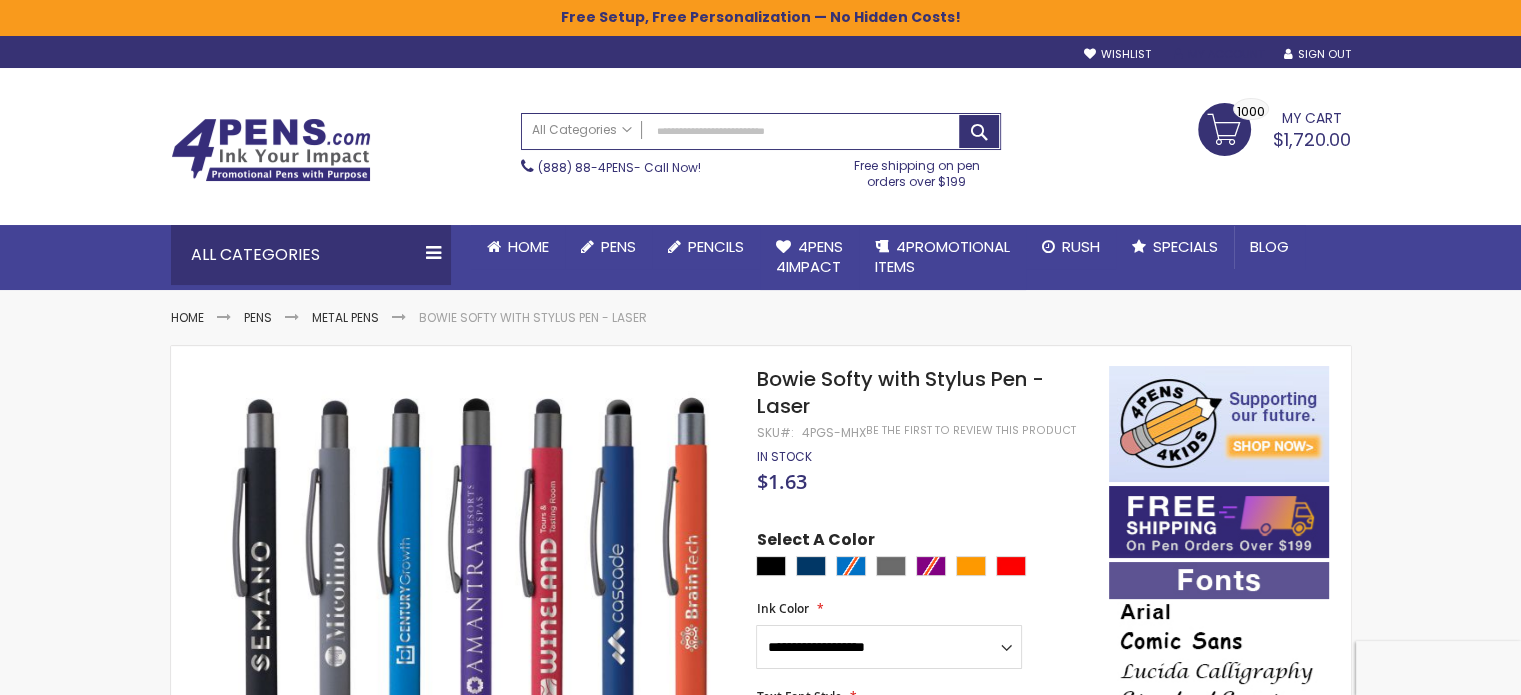 click on "My Account" at bounding box center [1218, 54] 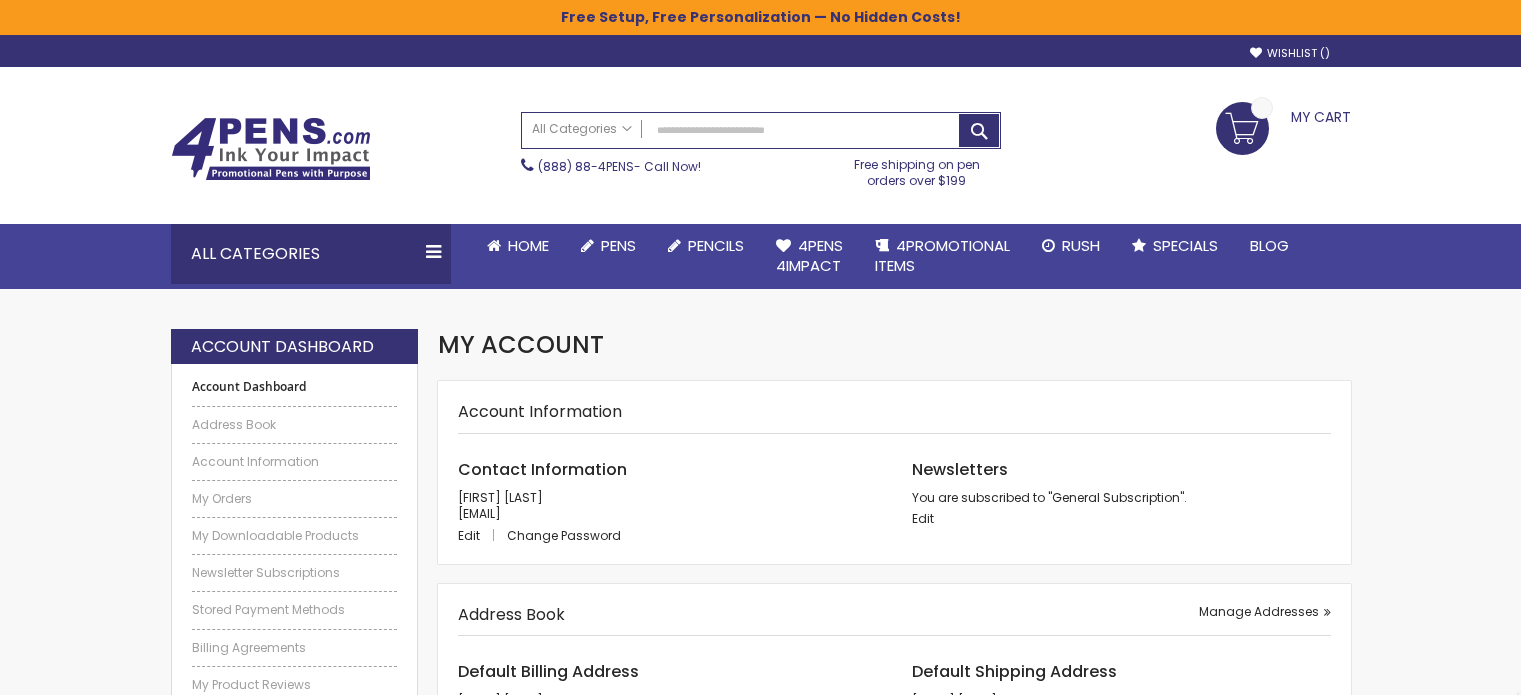 scroll, scrollTop: 0, scrollLeft: 0, axis: both 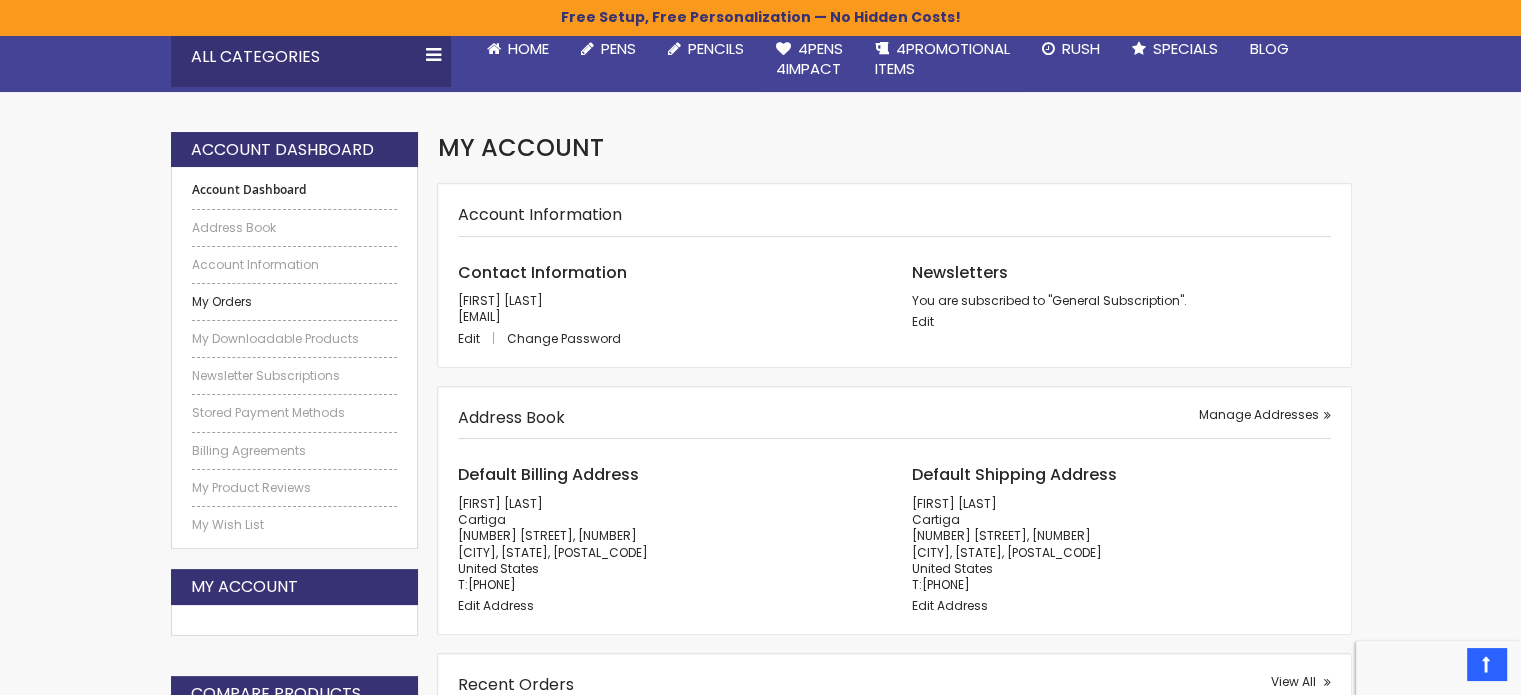 click on "My Orders" at bounding box center [295, 302] 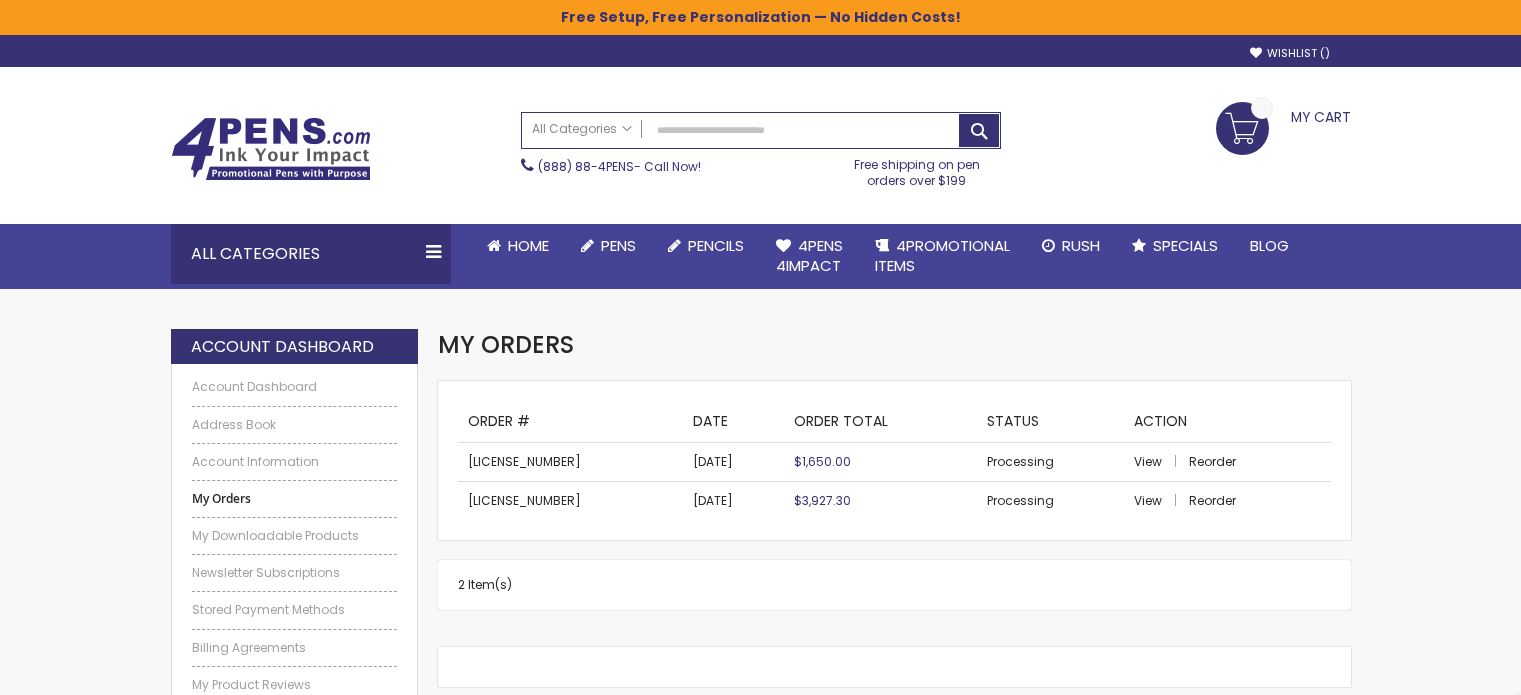 scroll, scrollTop: 0, scrollLeft: 0, axis: both 